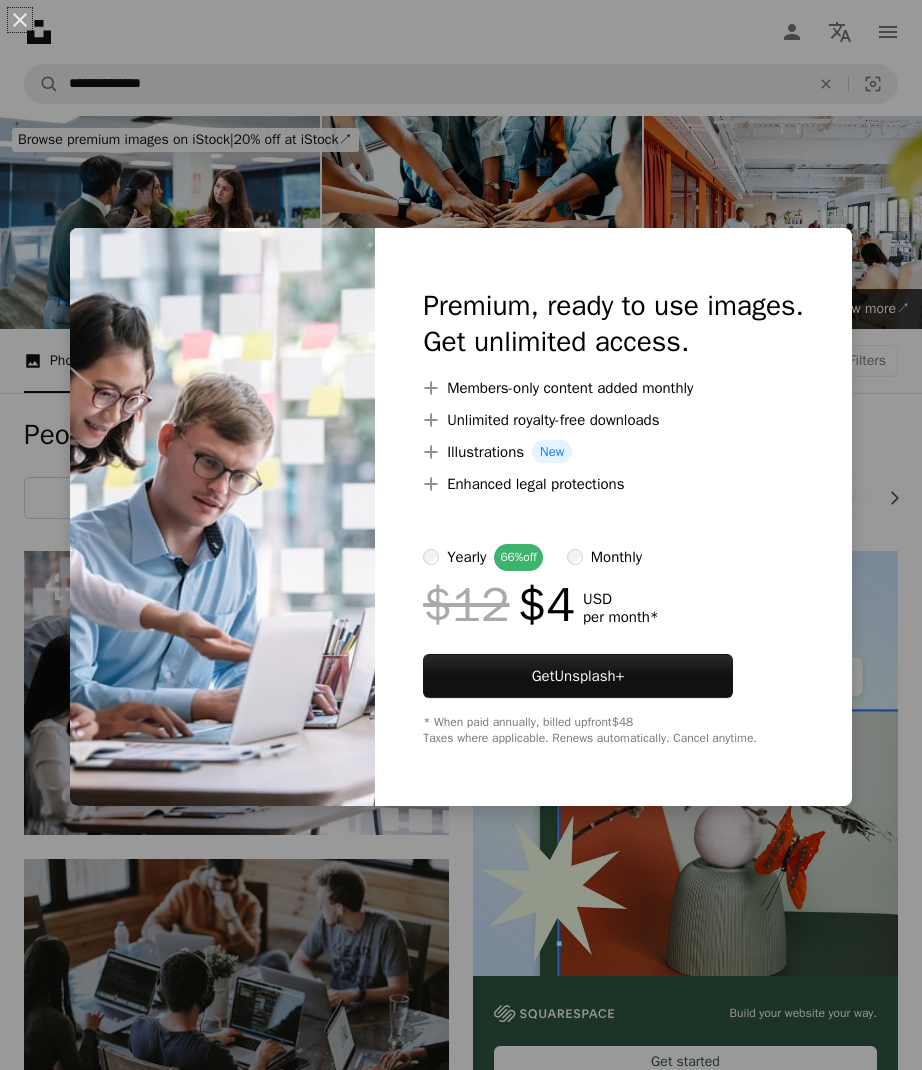 scroll, scrollTop: 414, scrollLeft: 0, axis: vertical 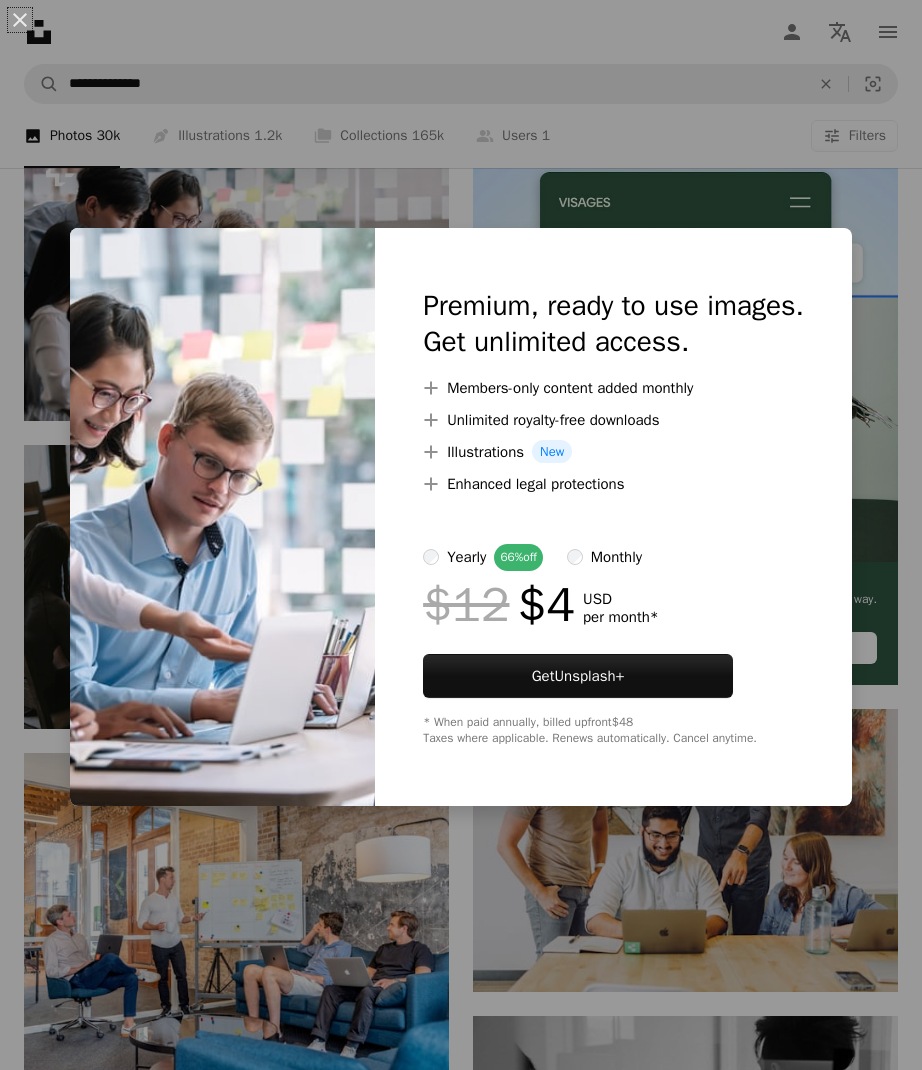 click on "An X shape Premium, ready to use images. Get unlimited access. A plus sign Members-only content added monthly A plus sign Unlimited royalty-free downloads A plus sign Illustrations  New A plus sign Enhanced legal protections yearly 66%  off monthly $12   $4 USD per month * Get  Unsplash+ * When paid annually, billed upfront  $48 Taxes where applicable. Renews automatically. Cancel anytime." at bounding box center (461, 535) 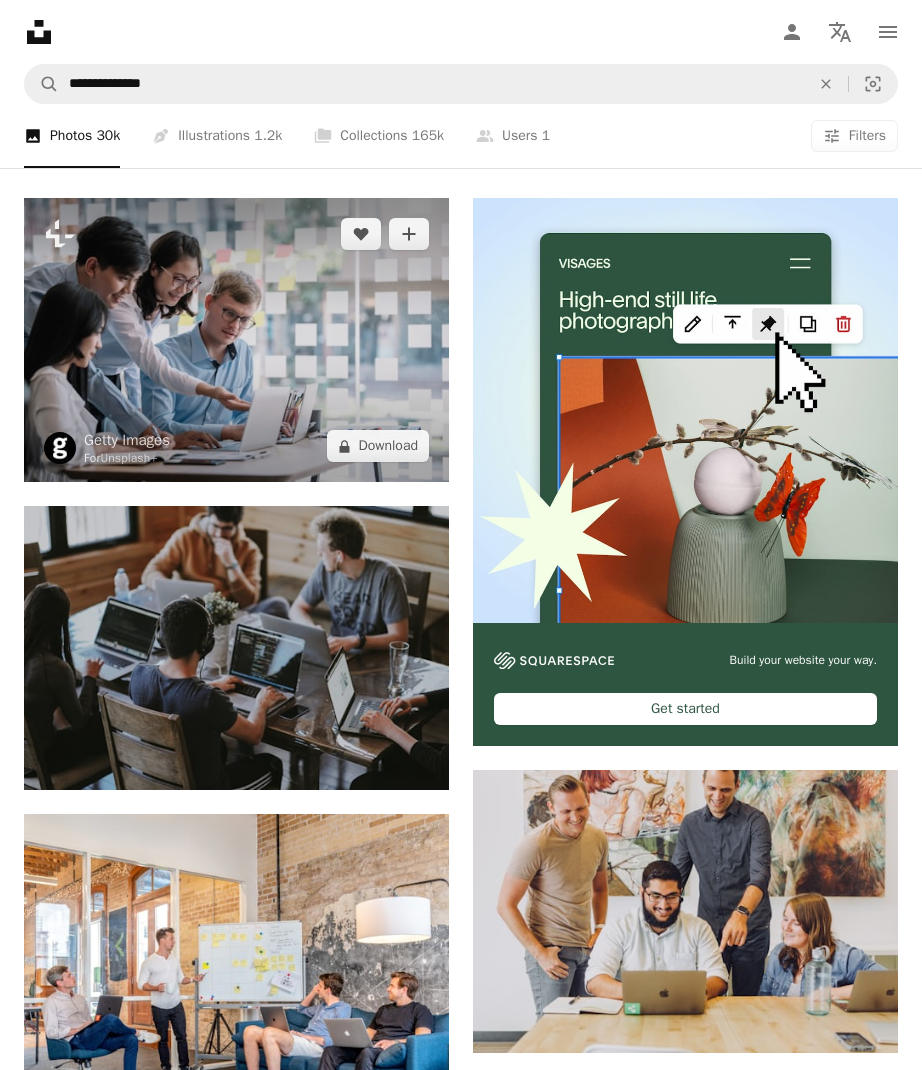 scroll, scrollTop: 276, scrollLeft: 0, axis: vertical 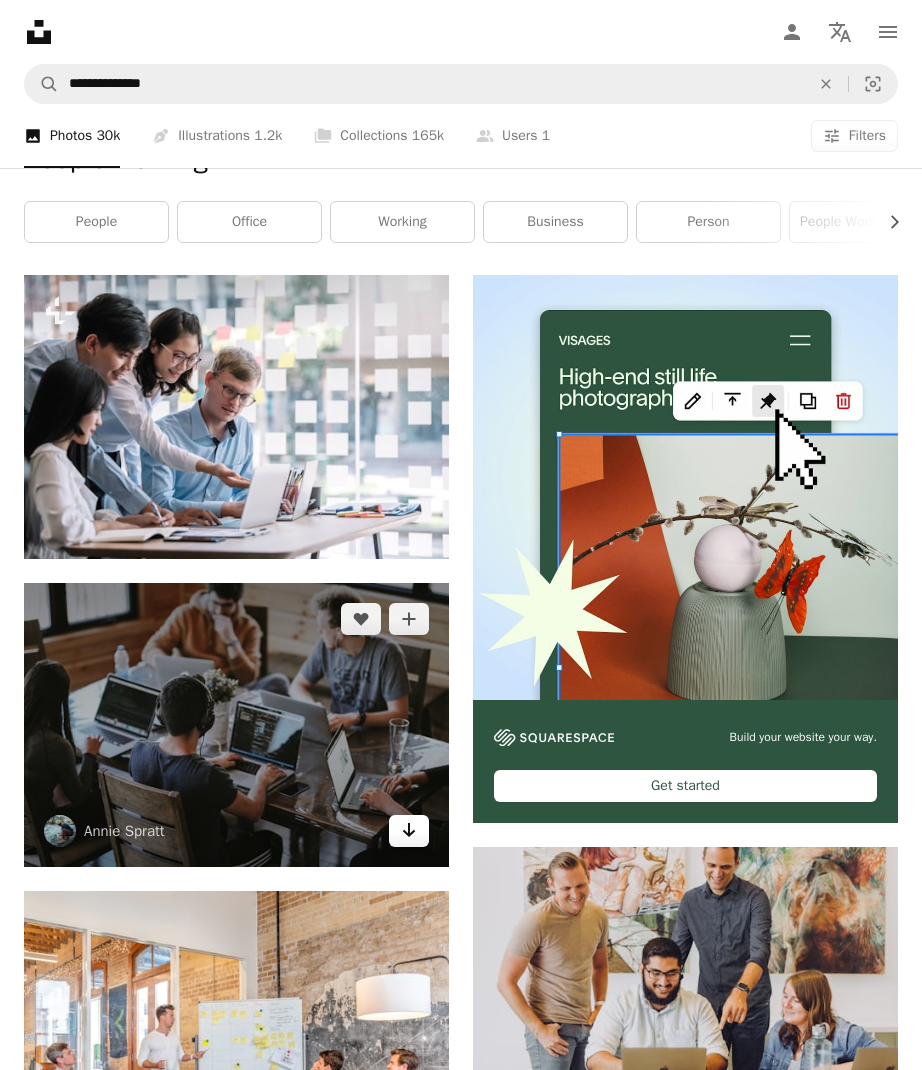 click 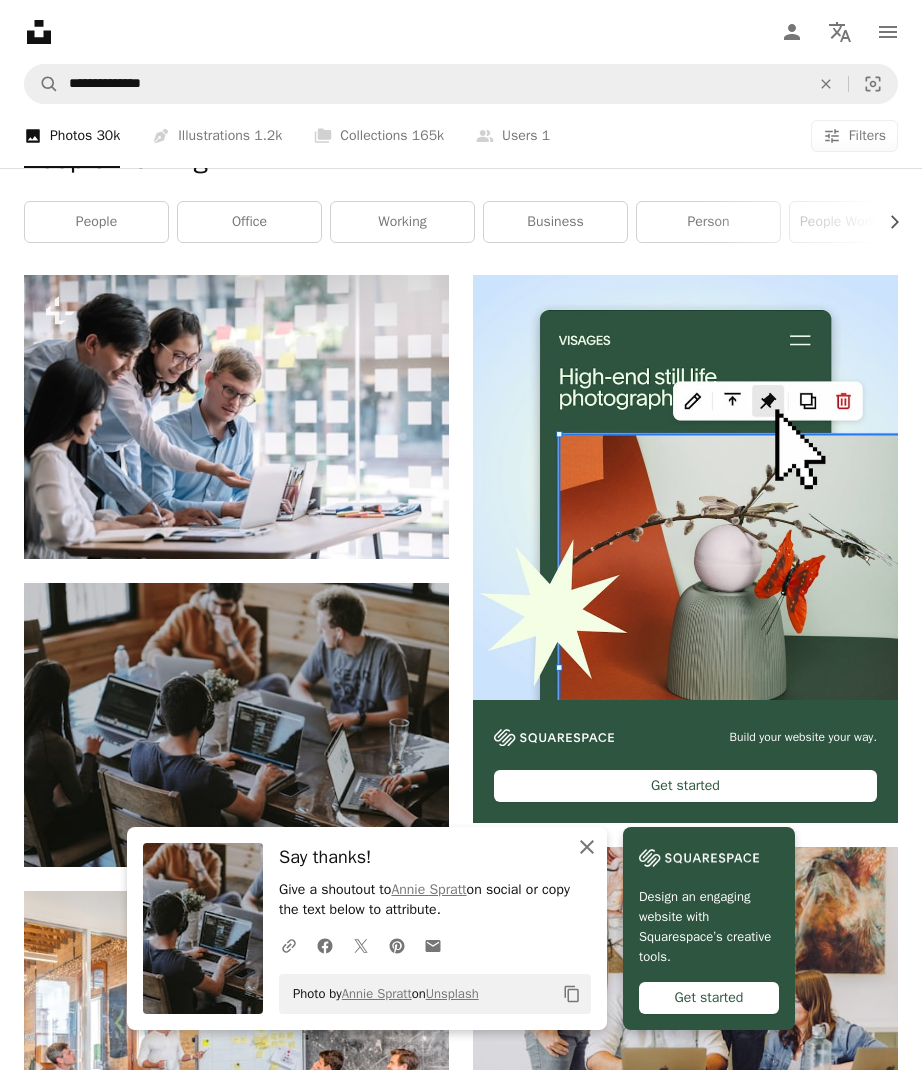 click on "An X shape" 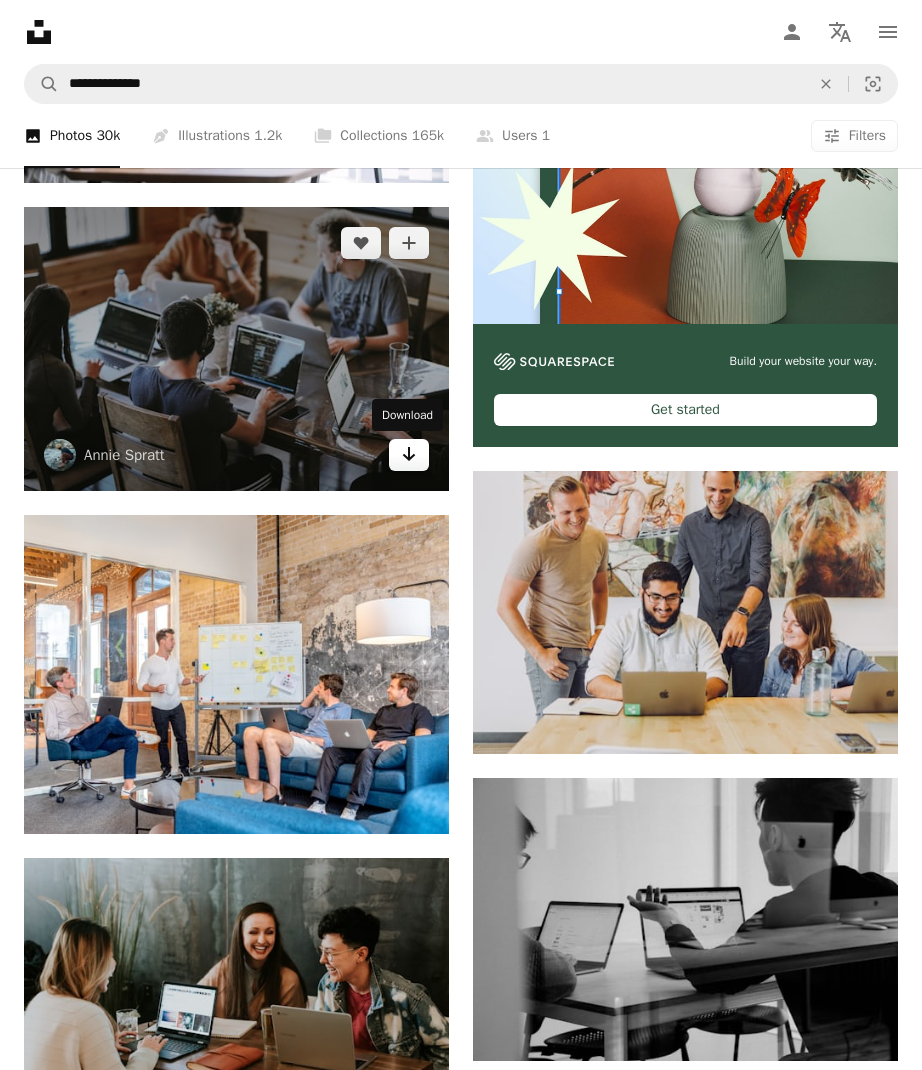 scroll, scrollTop: 690, scrollLeft: 0, axis: vertical 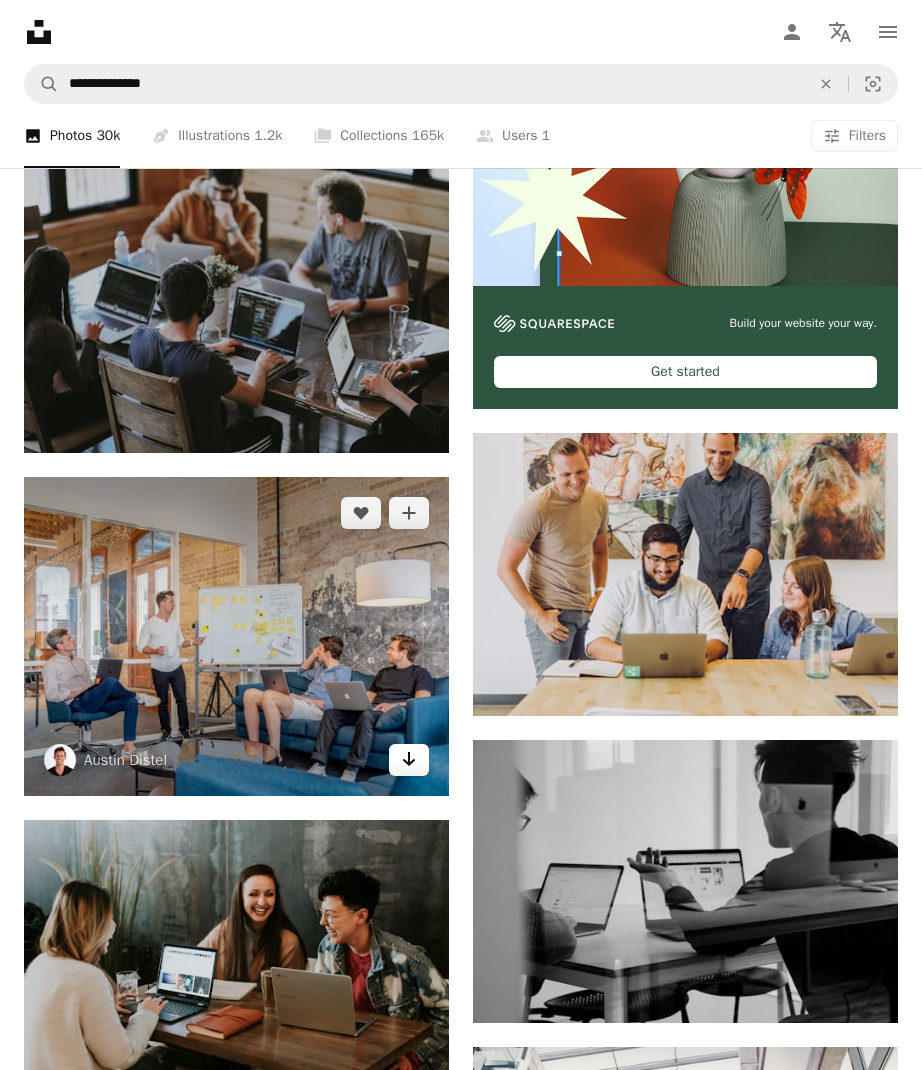 click on "Arrow pointing down" 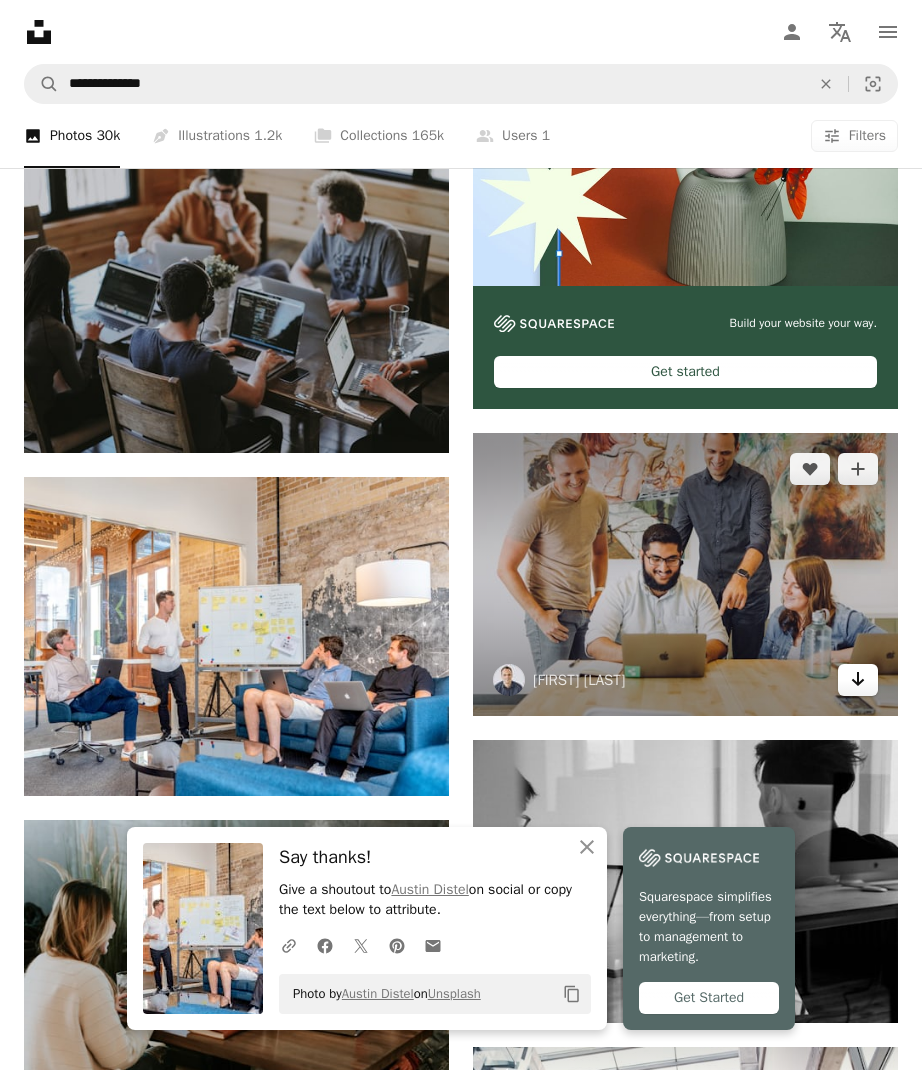 click on "Arrow pointing down" 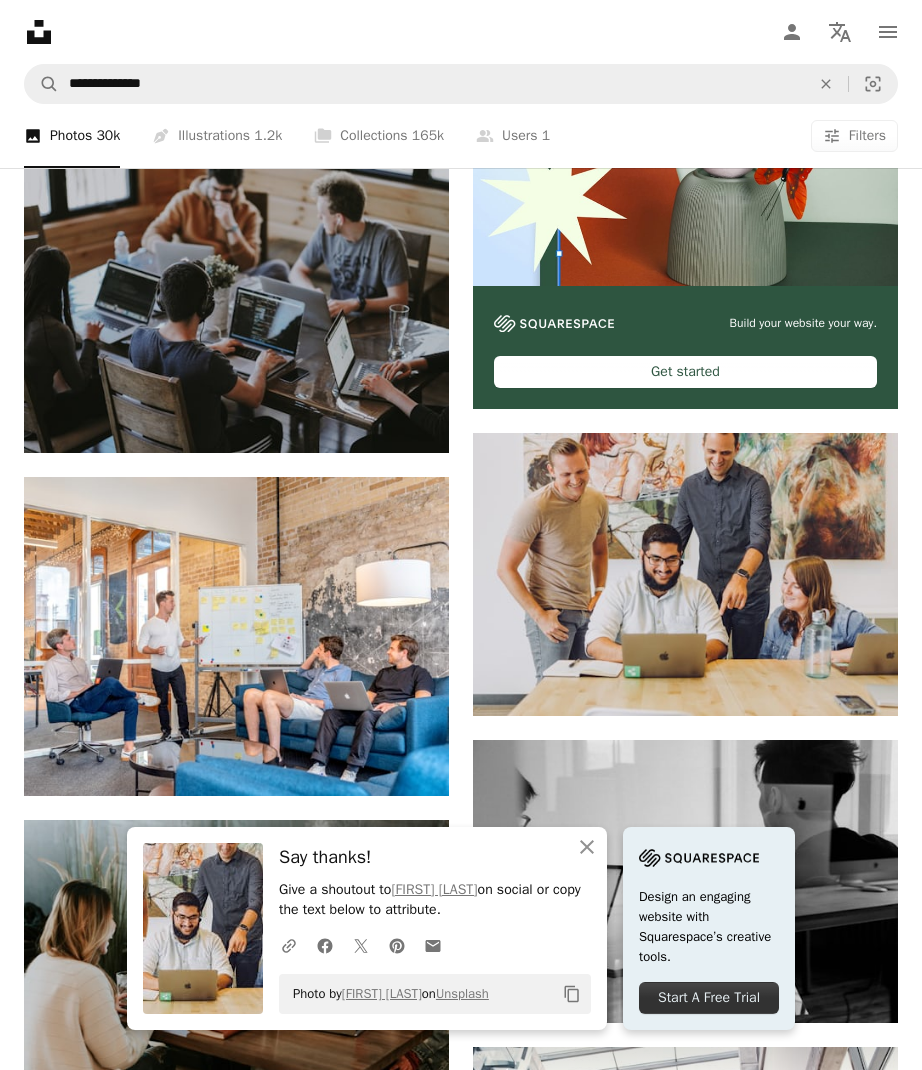 click on "A photo Photos   30k Pen Tool Illustrations   1.2k A stack of folders Collections   165k A group of people Users   1 A copyright icon © License Arrow down Aspect ratio Orientation Arrow down Unfold Sort by  Relevance Arrow down Filters Filters" at bounding box center [461, 136] 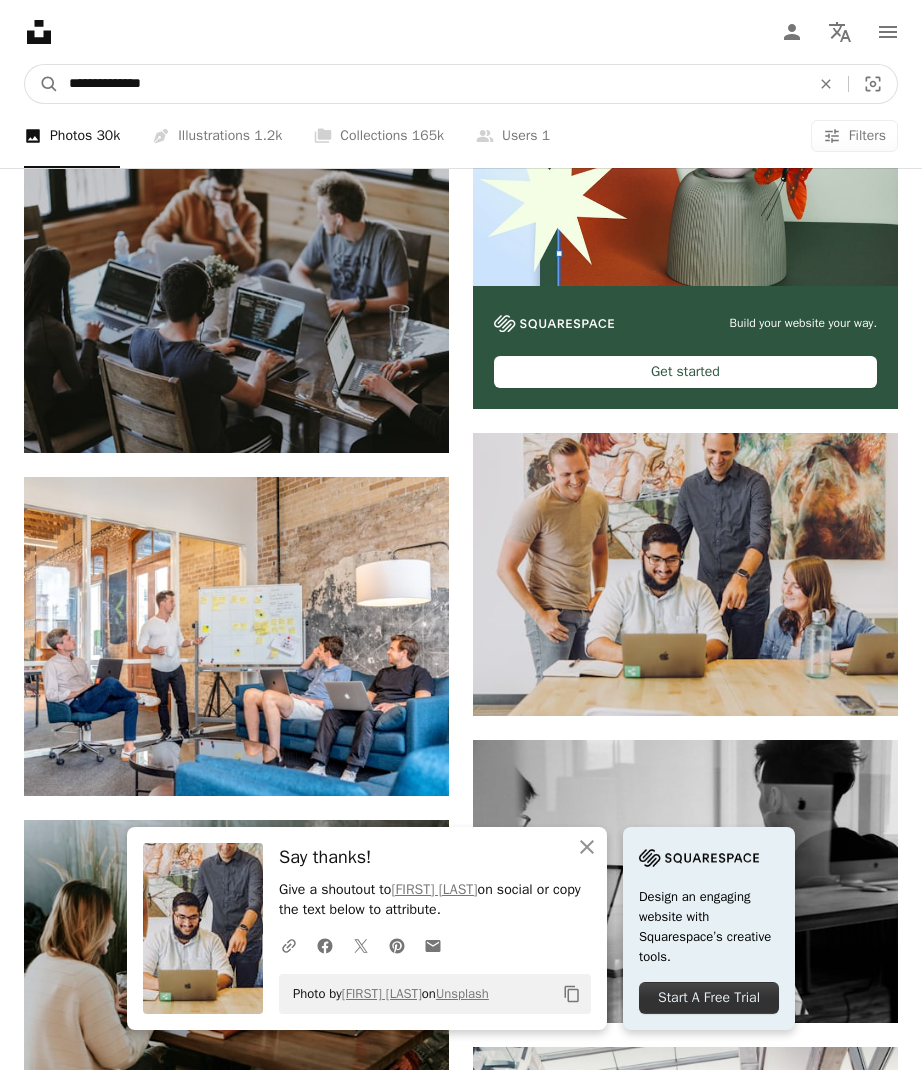 click on "**********" at bounding box center (431, 84) 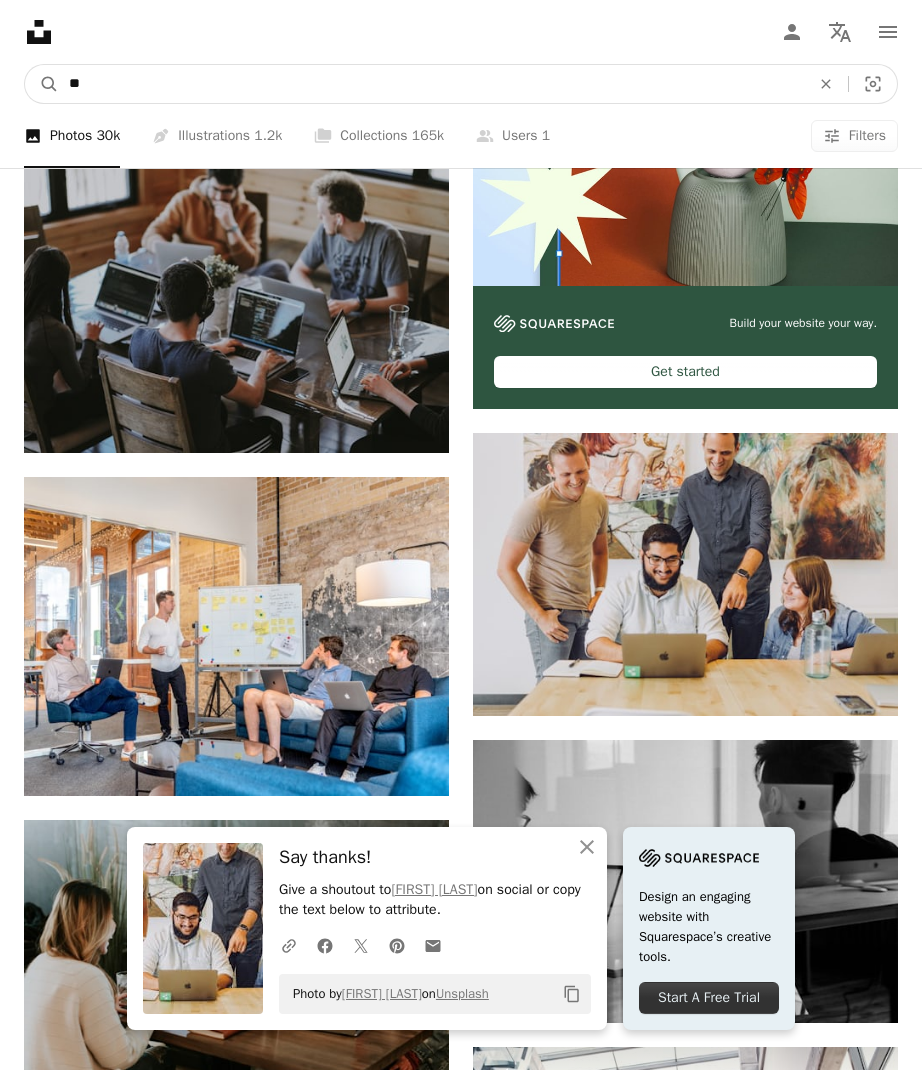 type on "*" 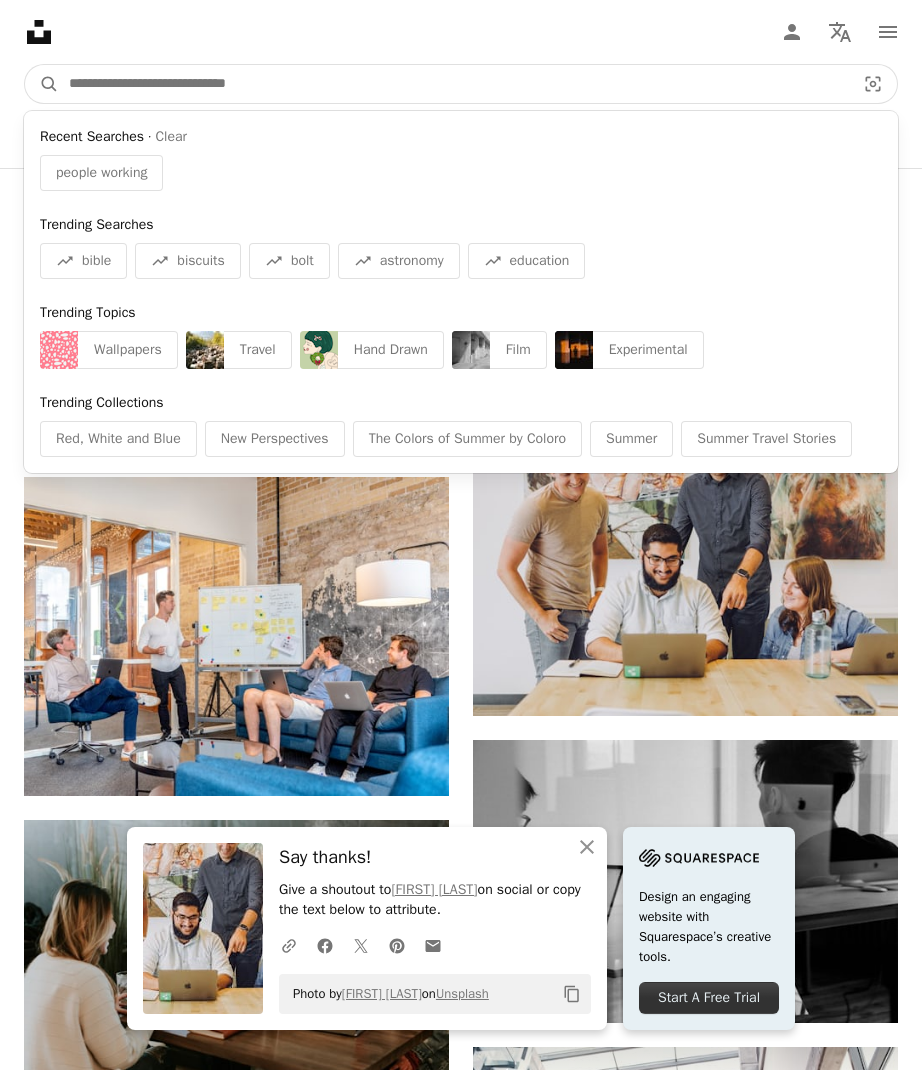 click at bounding box center (454, 84) 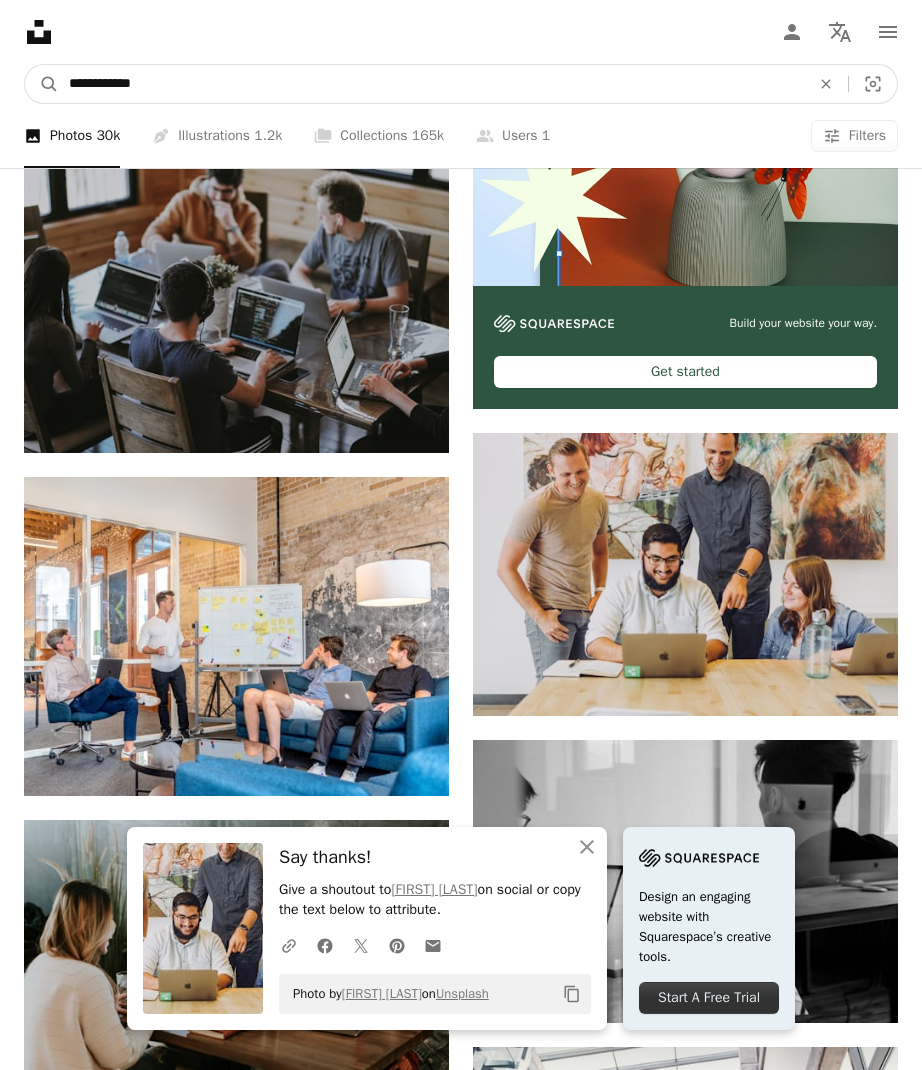 type on "**********" 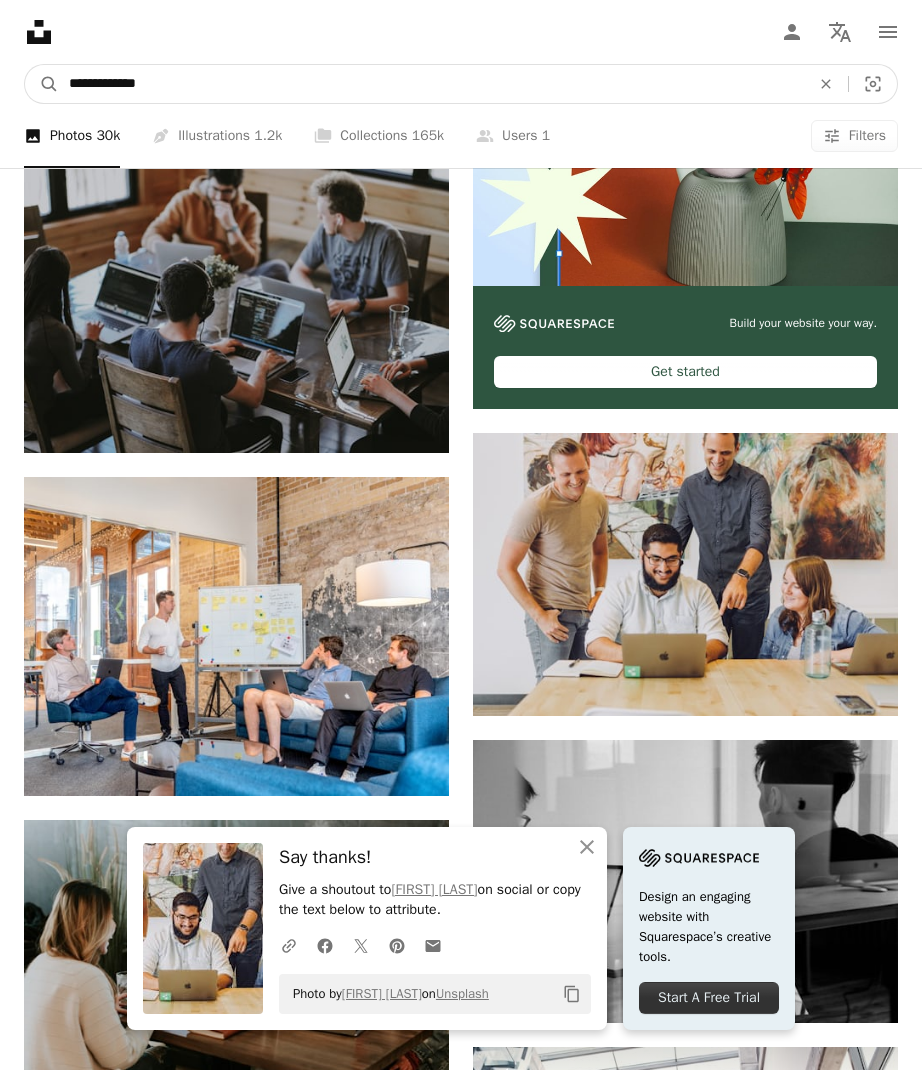 click on "A magnifying glass" at bounding box center (42, 84) 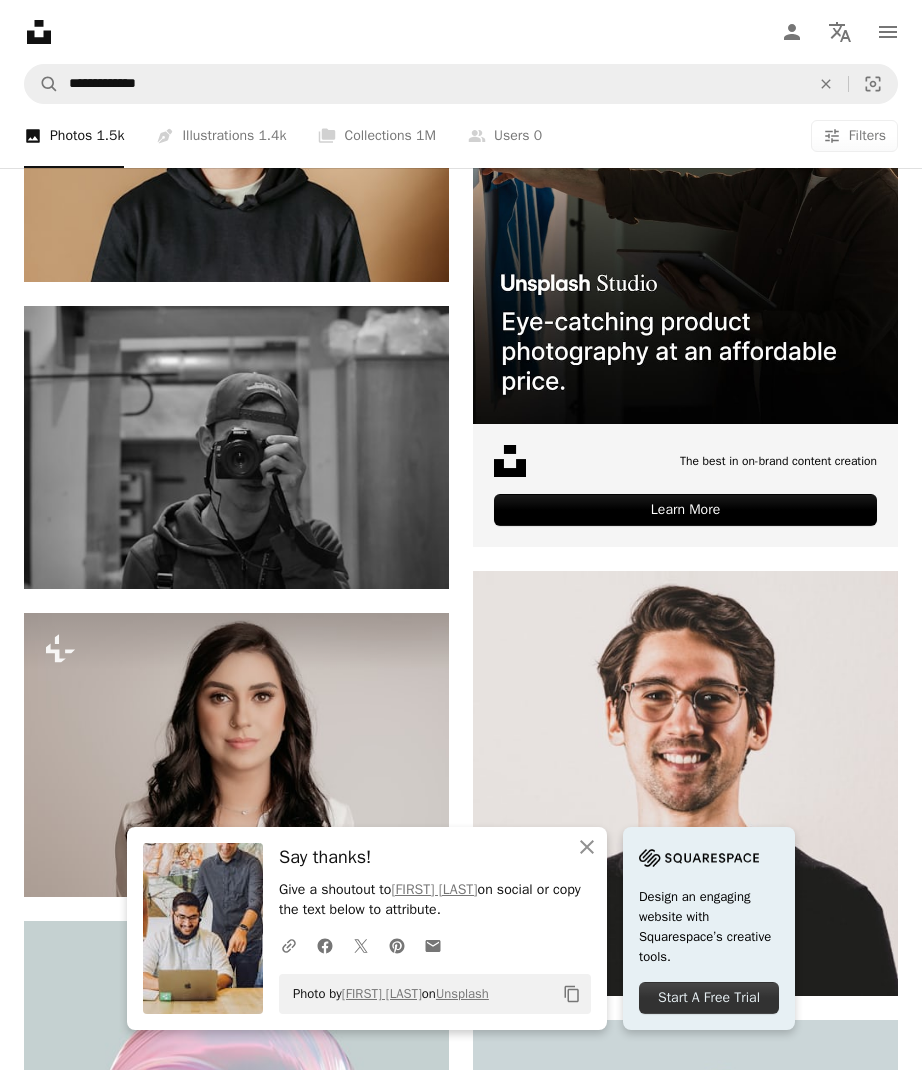 scroll, scrollTop: 828, scrollLeft: 0, axis: vertical 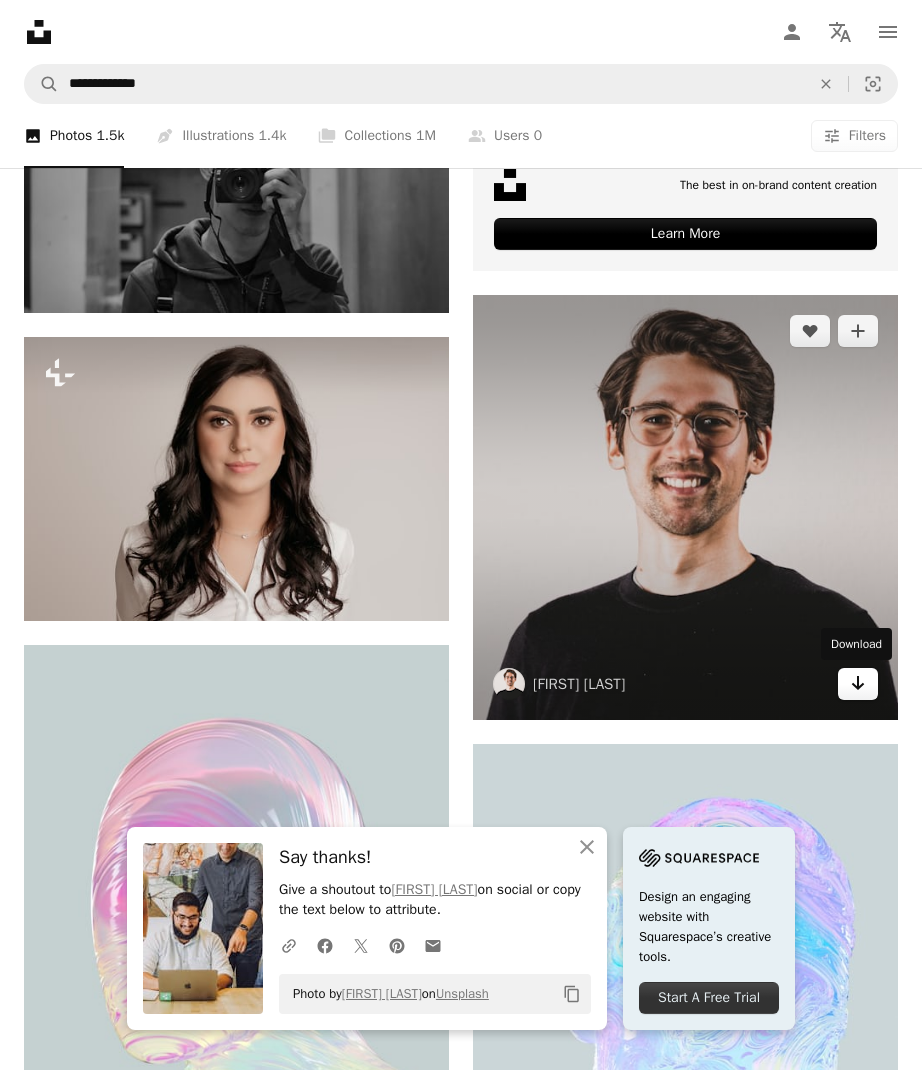 click on "Arrow pointing down" at bounding box center [858, 684] 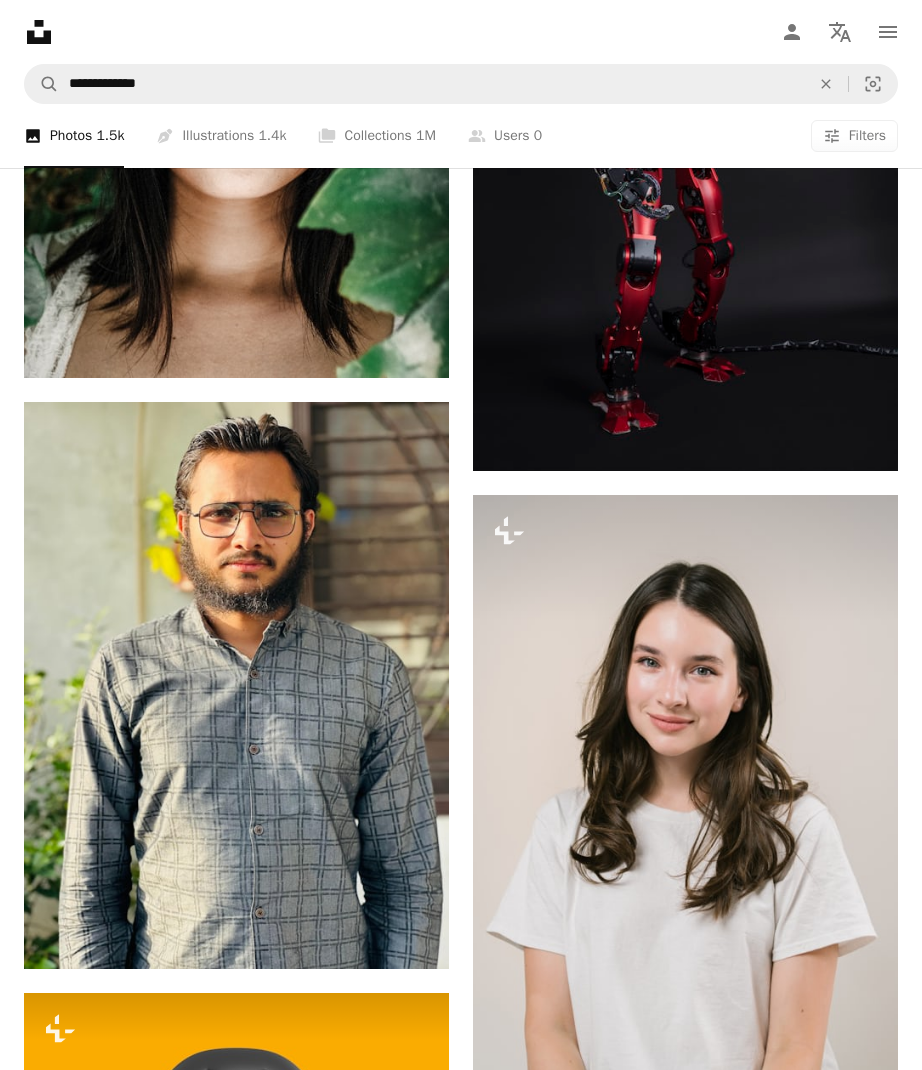 scroll, scrollTop: 2484, scrollLeft: 0, axis: vertical 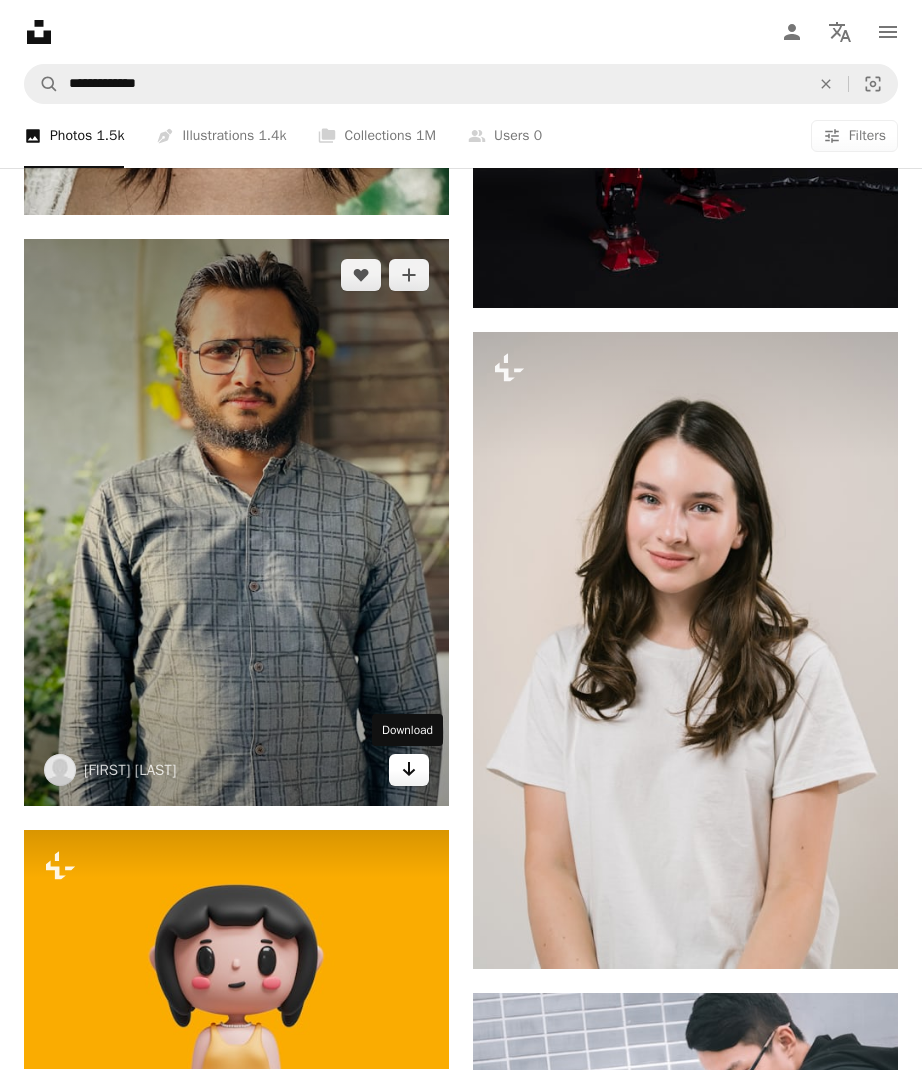 click on "Arrow pointing down" 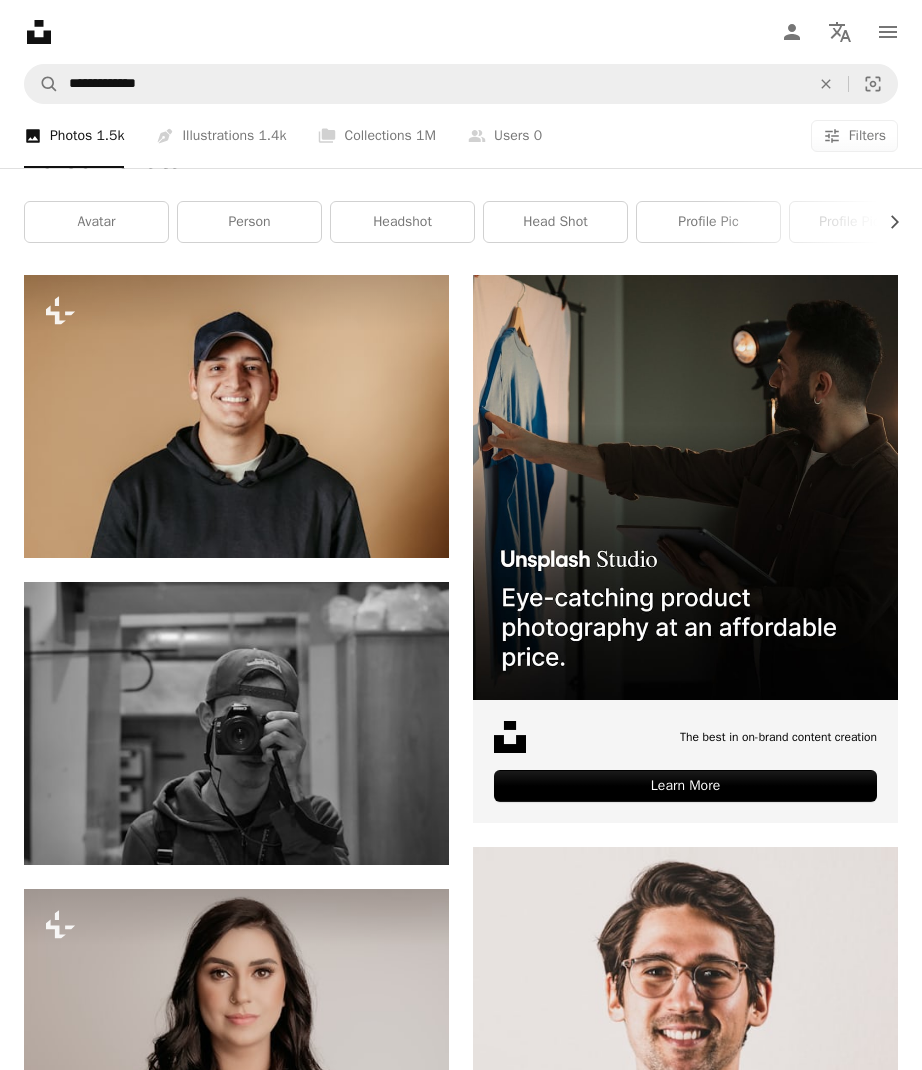 scroll, scrollTop: 0, scrollLeft: 0, axis: both 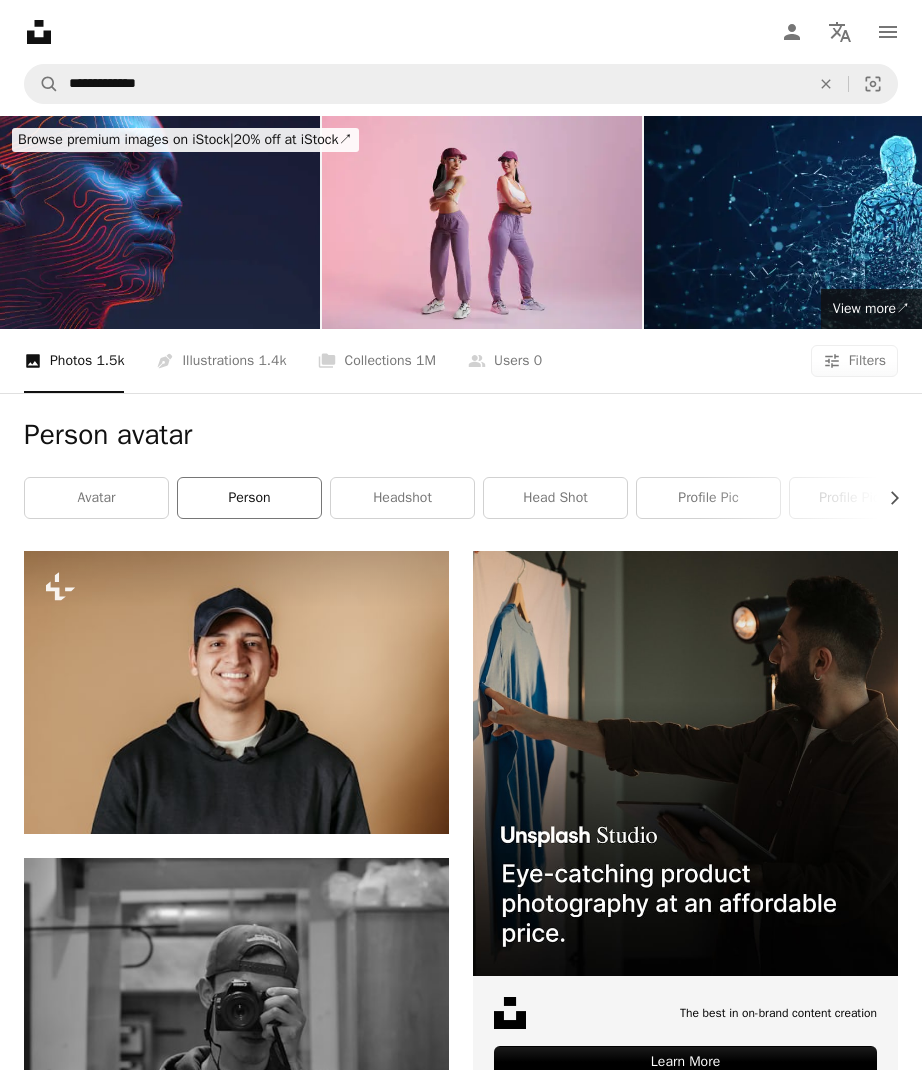 click on "person" at bounding box center [249, 498] 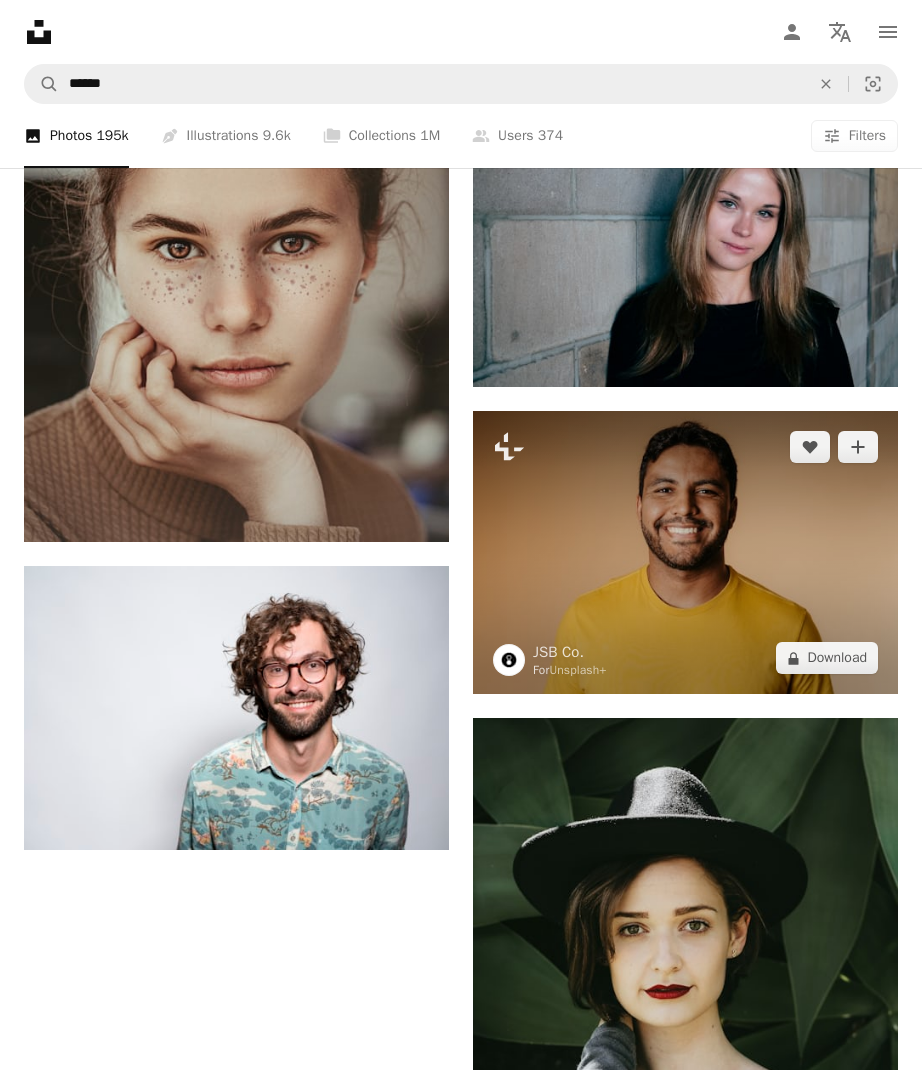 scroll, scrollTop: 5244, scrollLeft: 0, axis: vertical 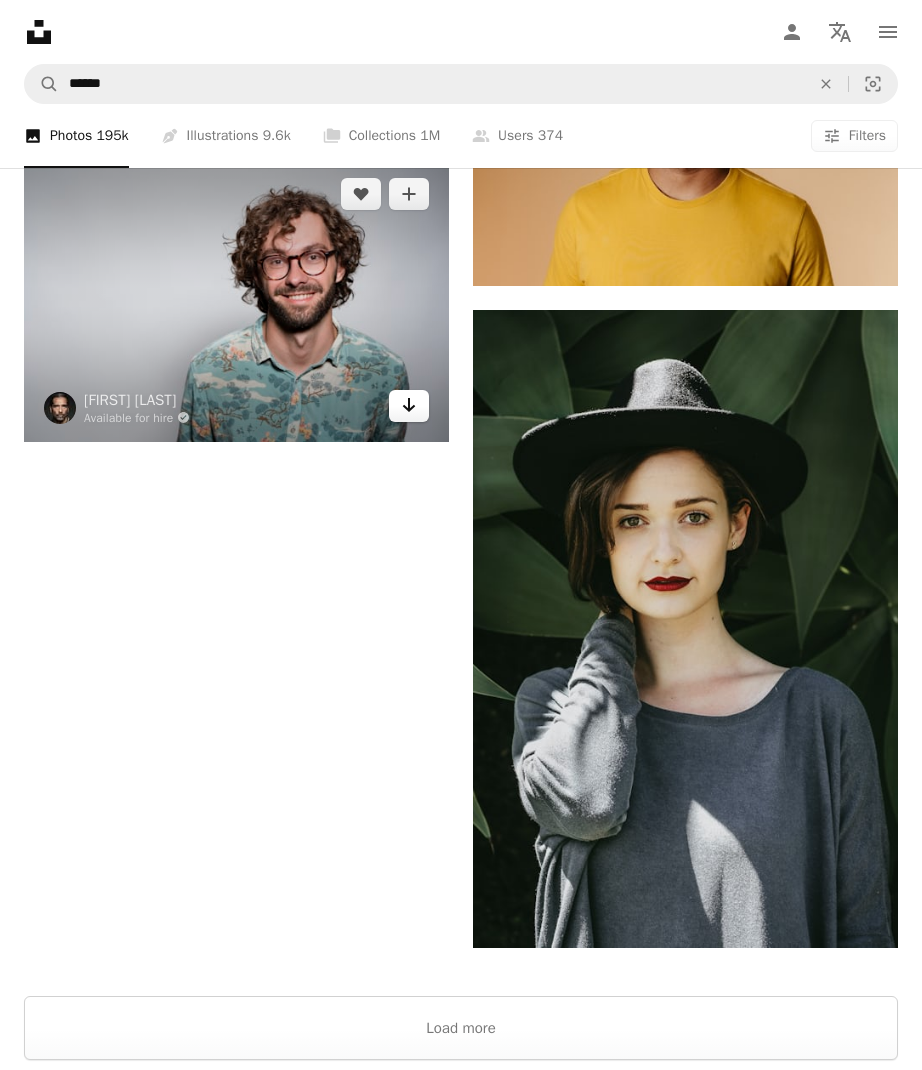 click on "Arrow pointing down" 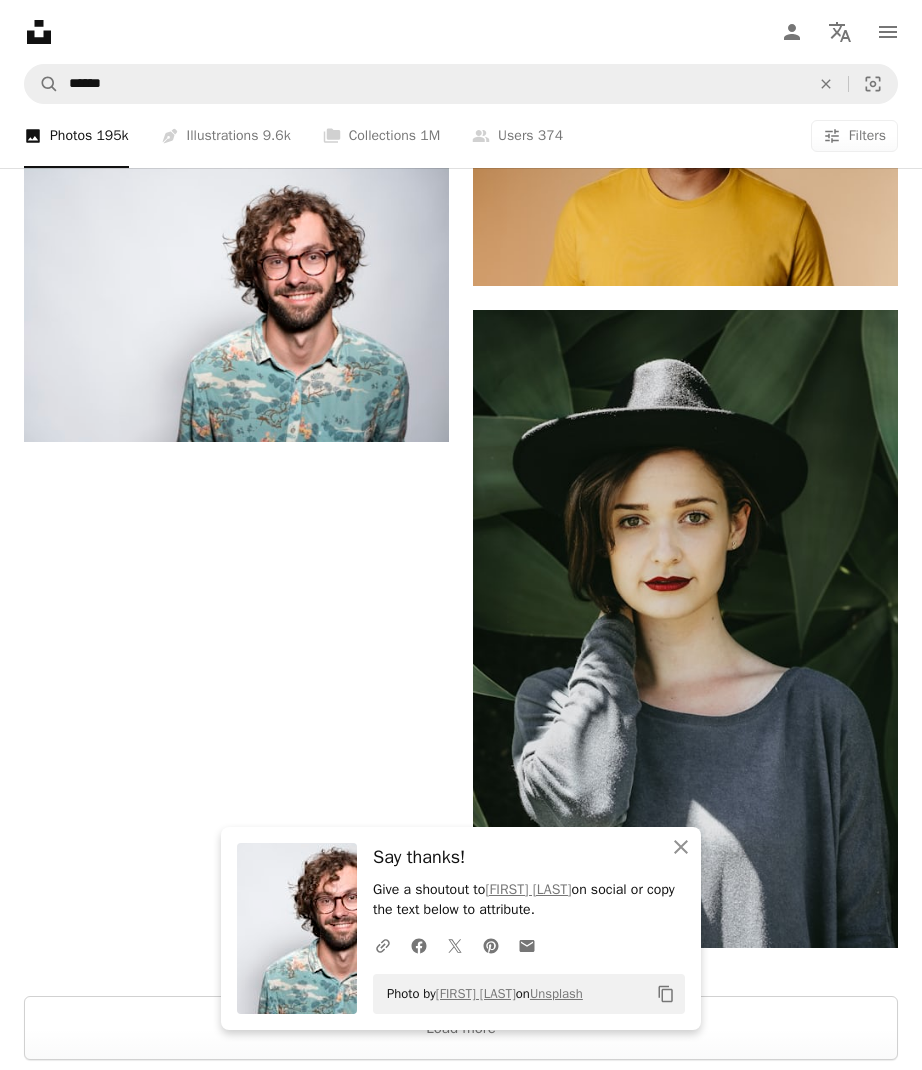 drag, startPoint x: 289, startPoint y: 631, endPoint x: 299, endPoint y: 644, distance: 16.40122 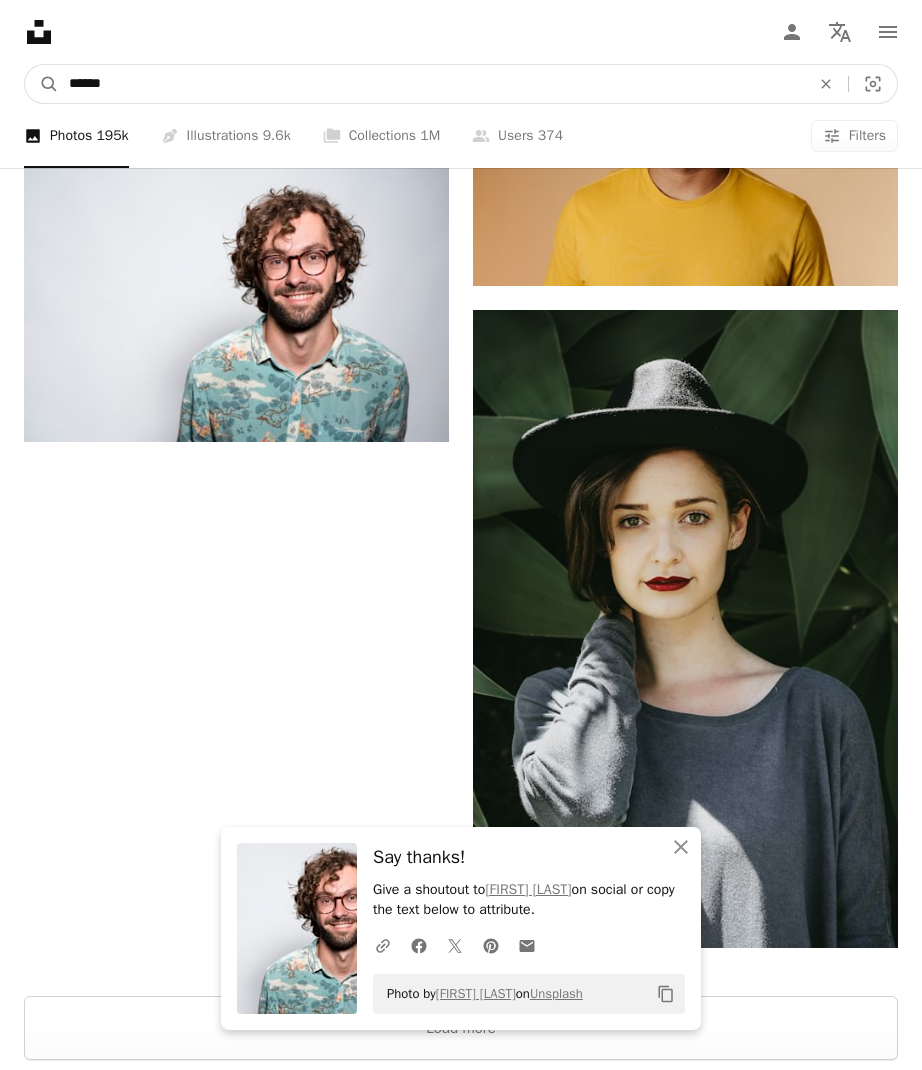 click on "******" at bounding box center [431, 84] 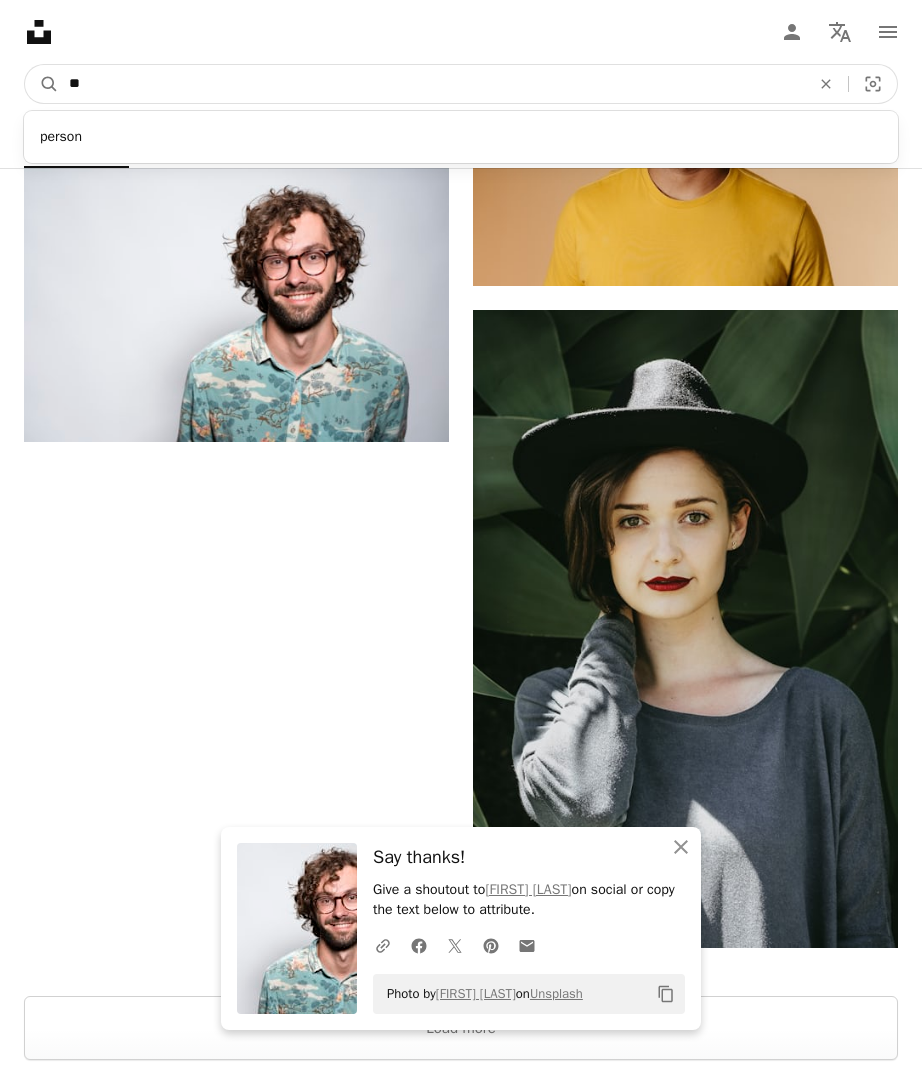 type on "*" 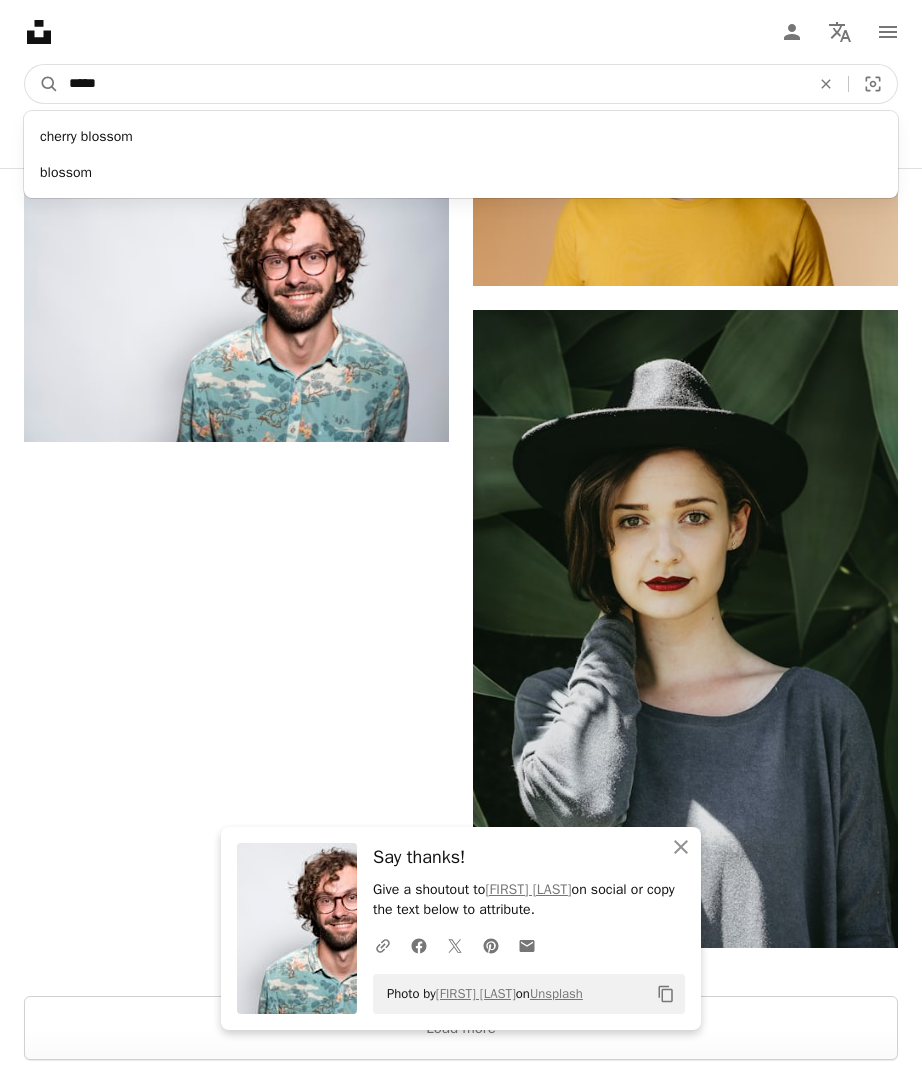 type on "*****" 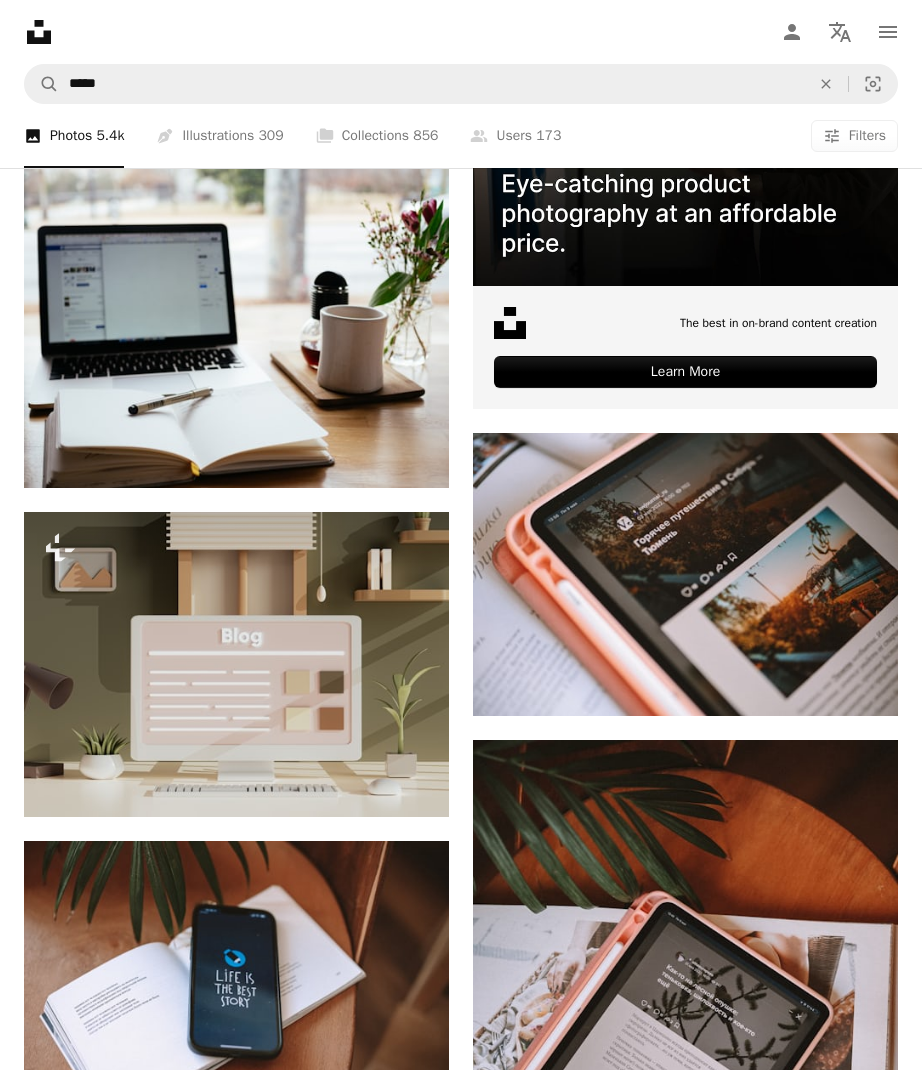 scroll, scrollTop: 0, scrollLeft: 0, axis: both 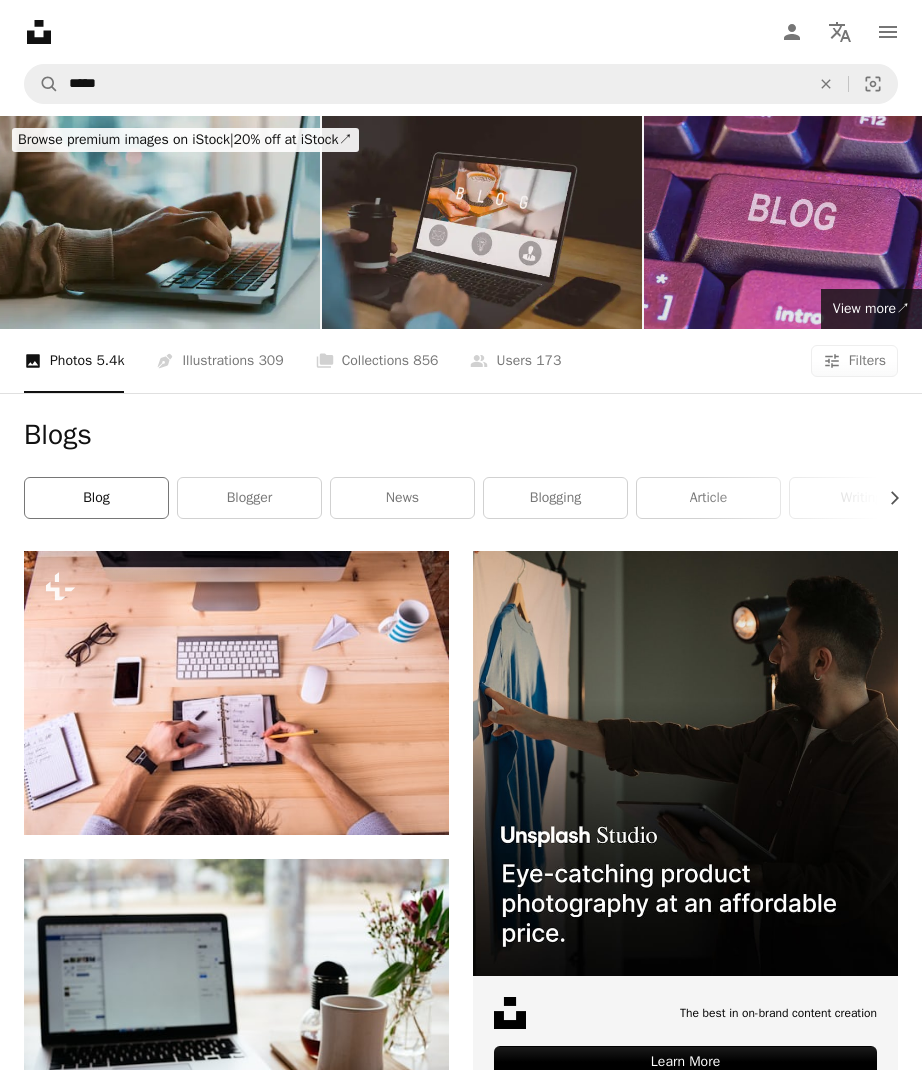 click on "blog" at bounding box center [96, 498] 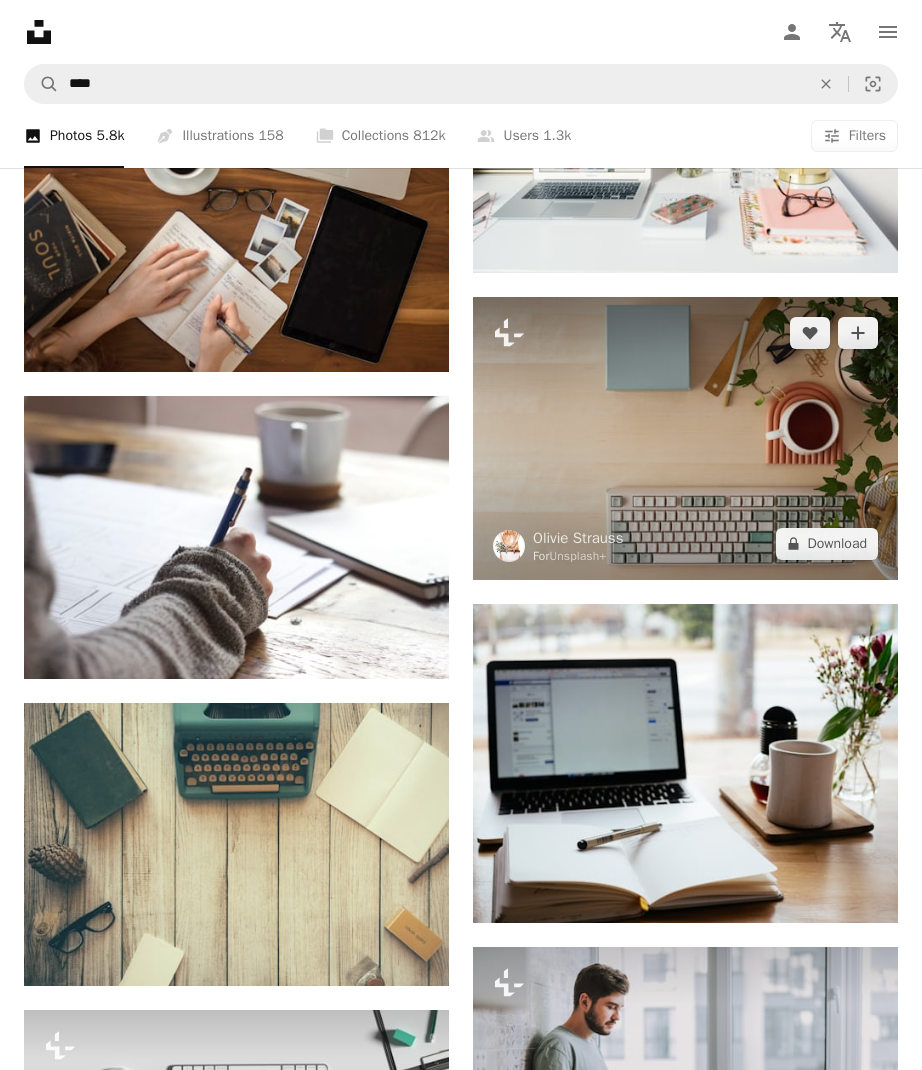 scroll, scrollTop: 1518, scrollLeft: 0, axis: vertical 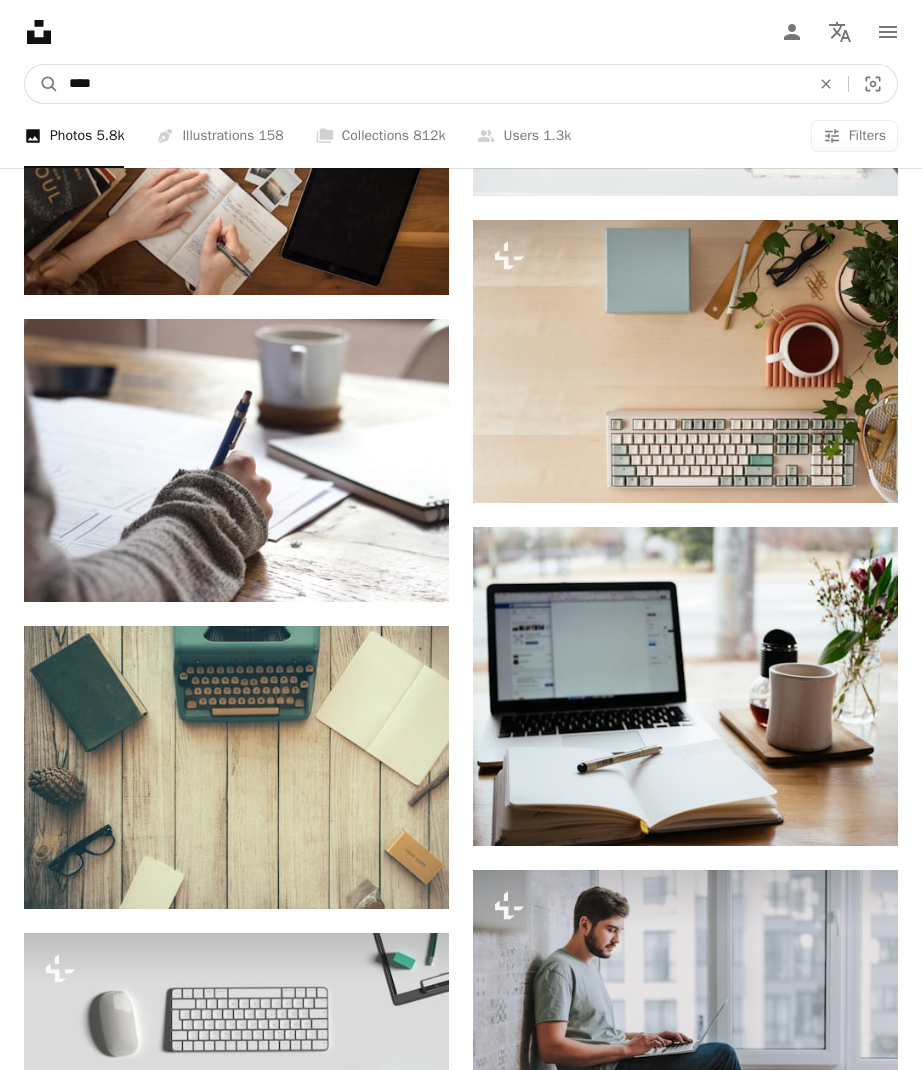 click on "****" at bounding box center (431, 84) 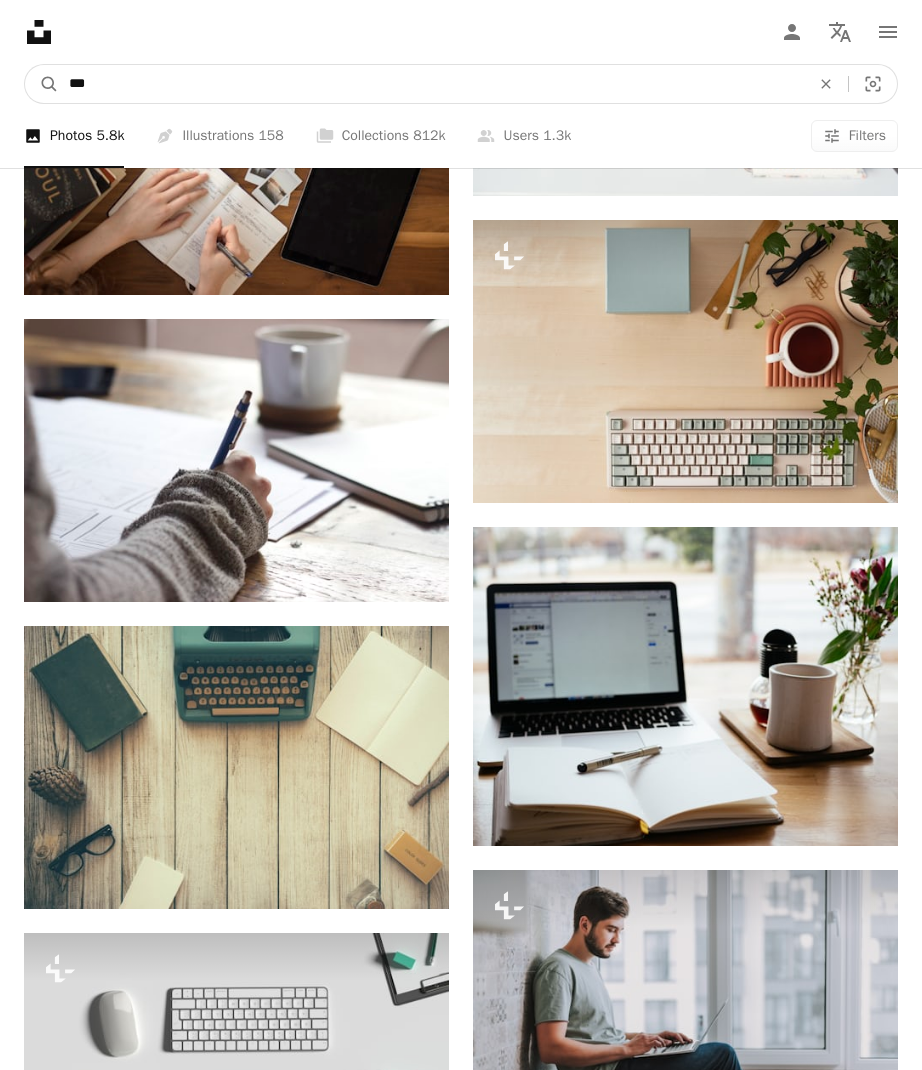 type on "****" 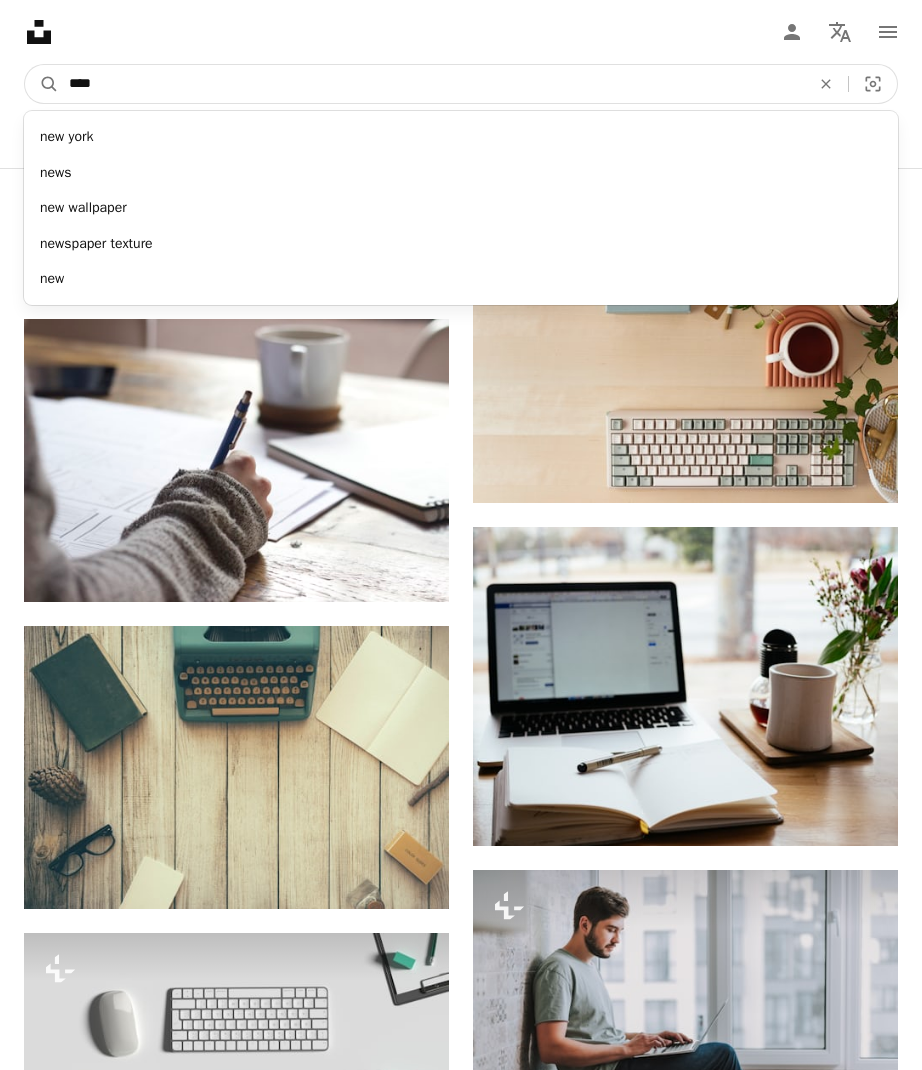 click on "A magnifying glass" at bounding box center [42, 84] 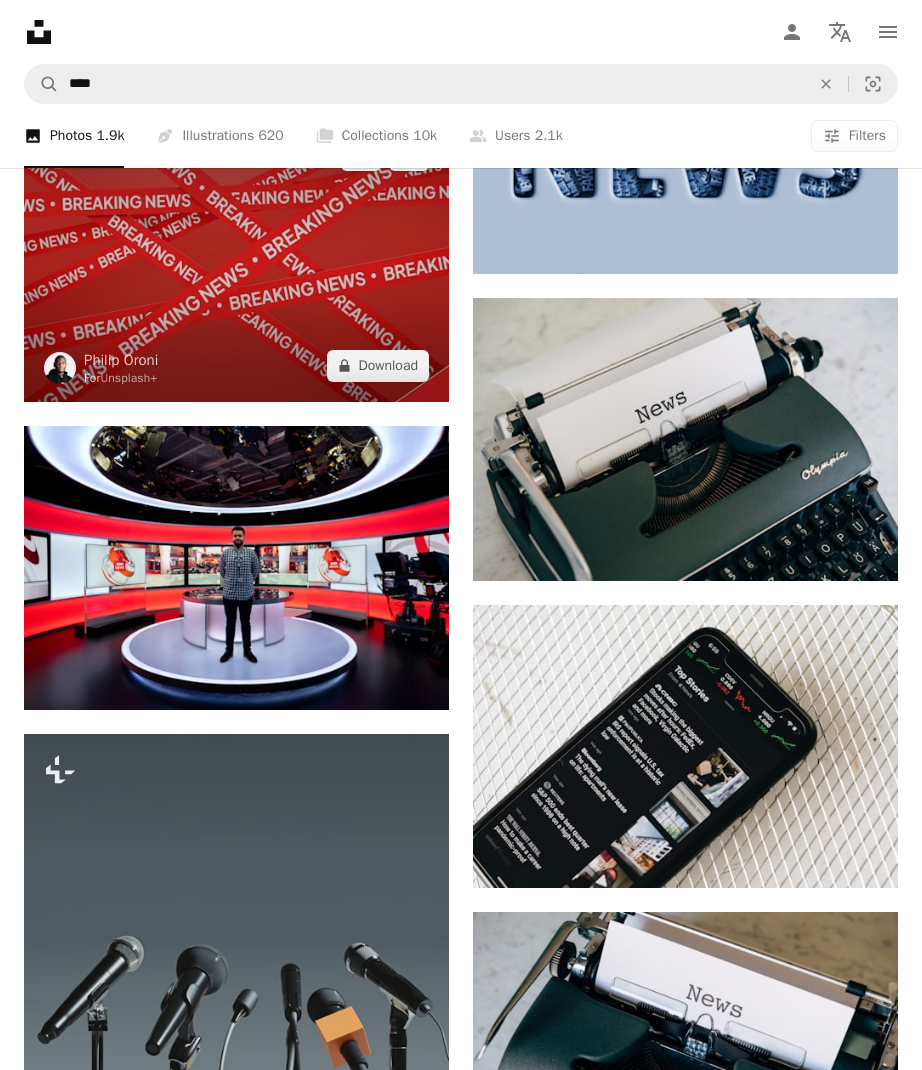 scroll, scrollTop: 2898, scrollLeft: 0, axis: vertical 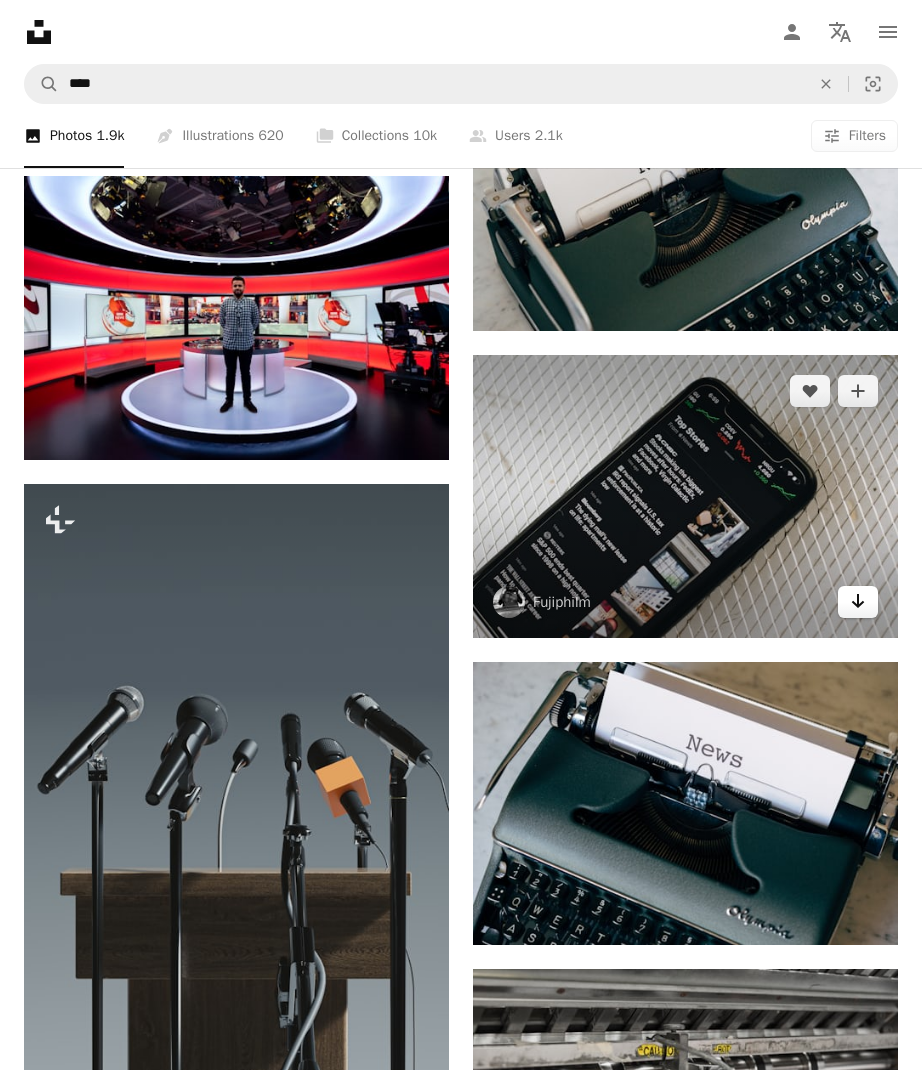 click on "Arrow pointing down" at bounding box center [858, 602] 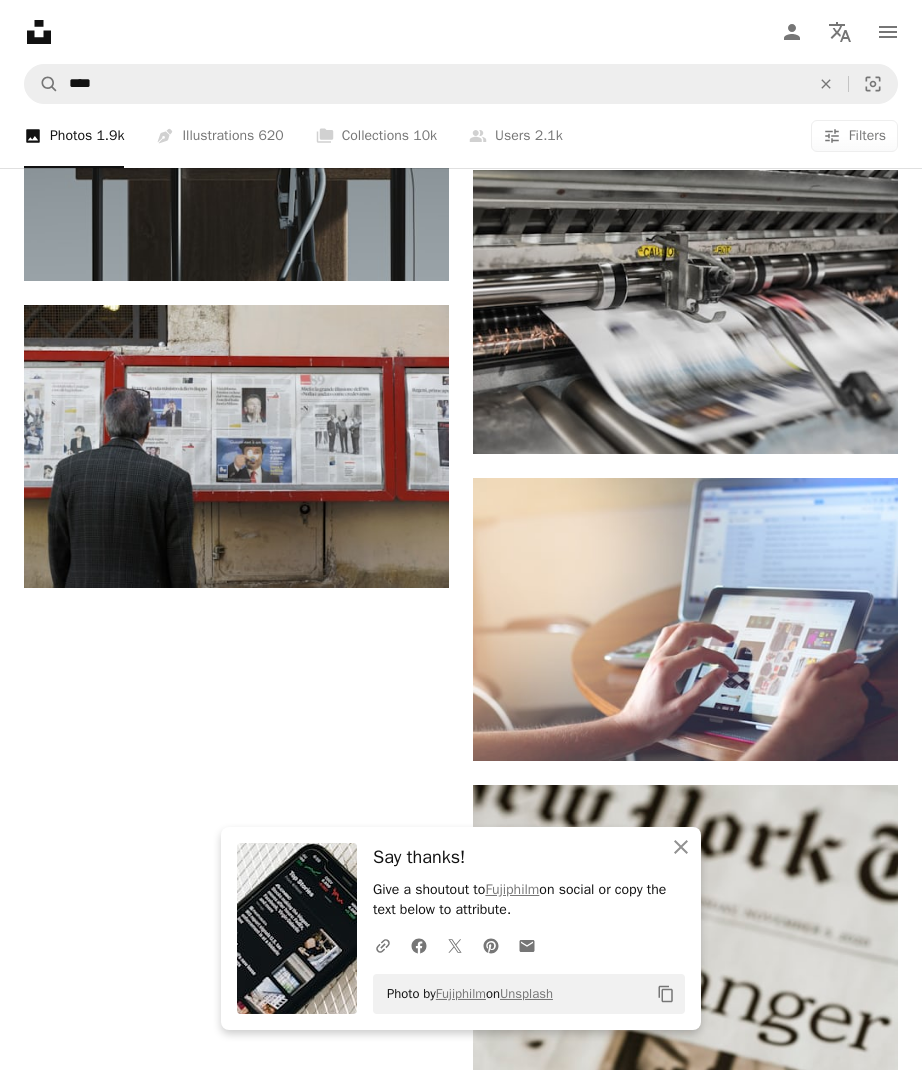 scroll, scrollTop: 3588, scrollLeft: 0, axis: vertical 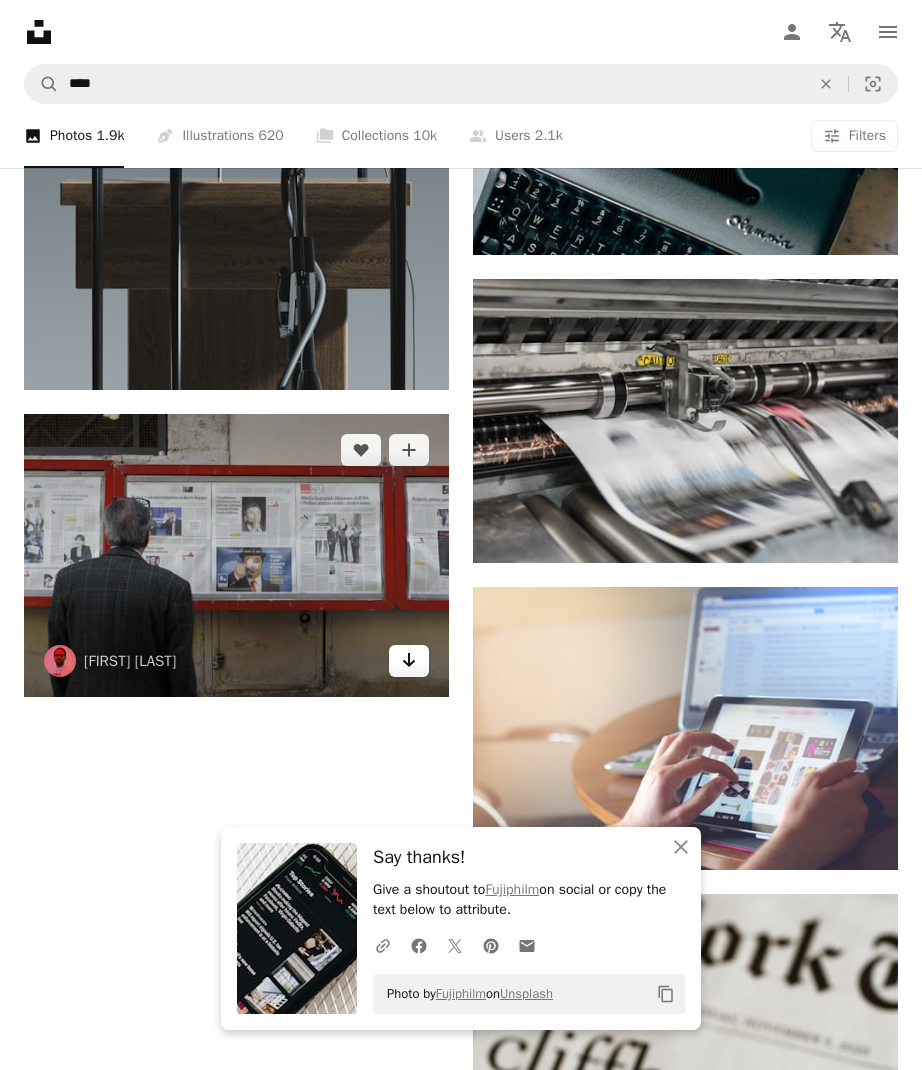 click on "Arrow pointing down" 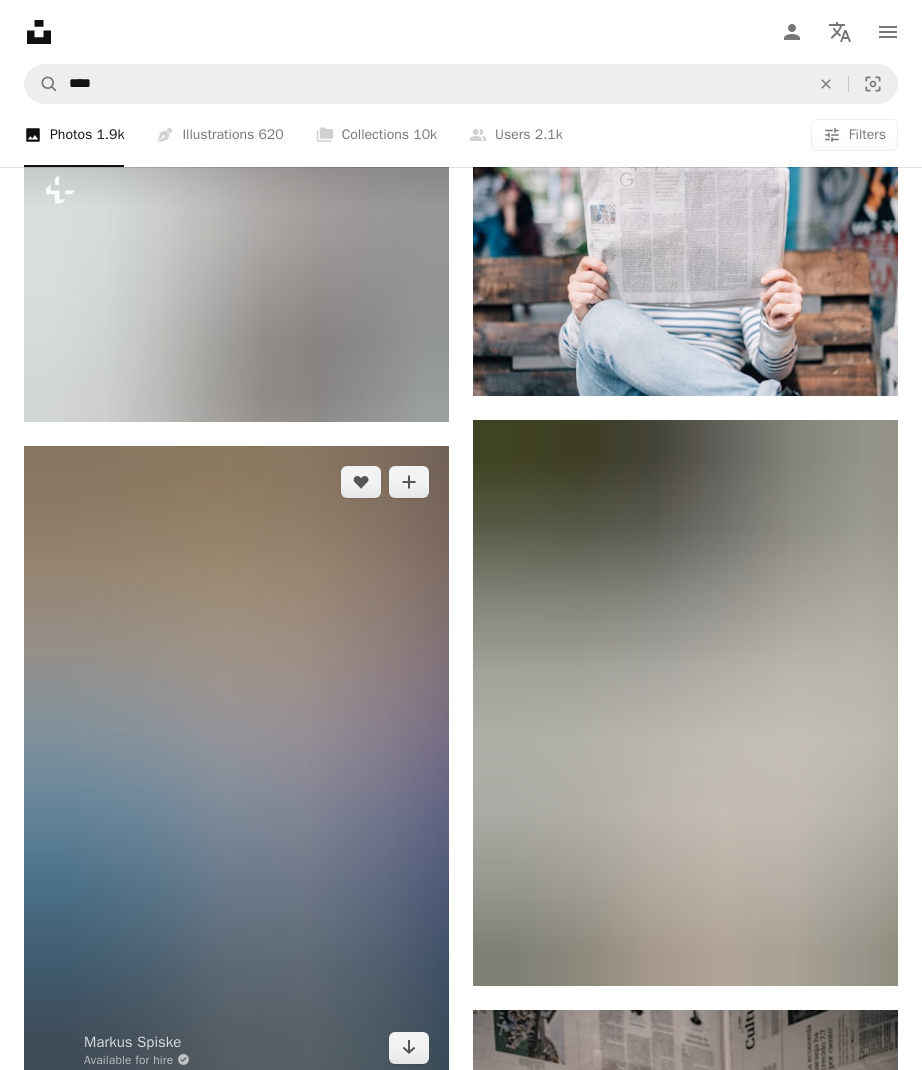 scroll, scrollTop: 1518, scrollLeft: 0, axis: vertical 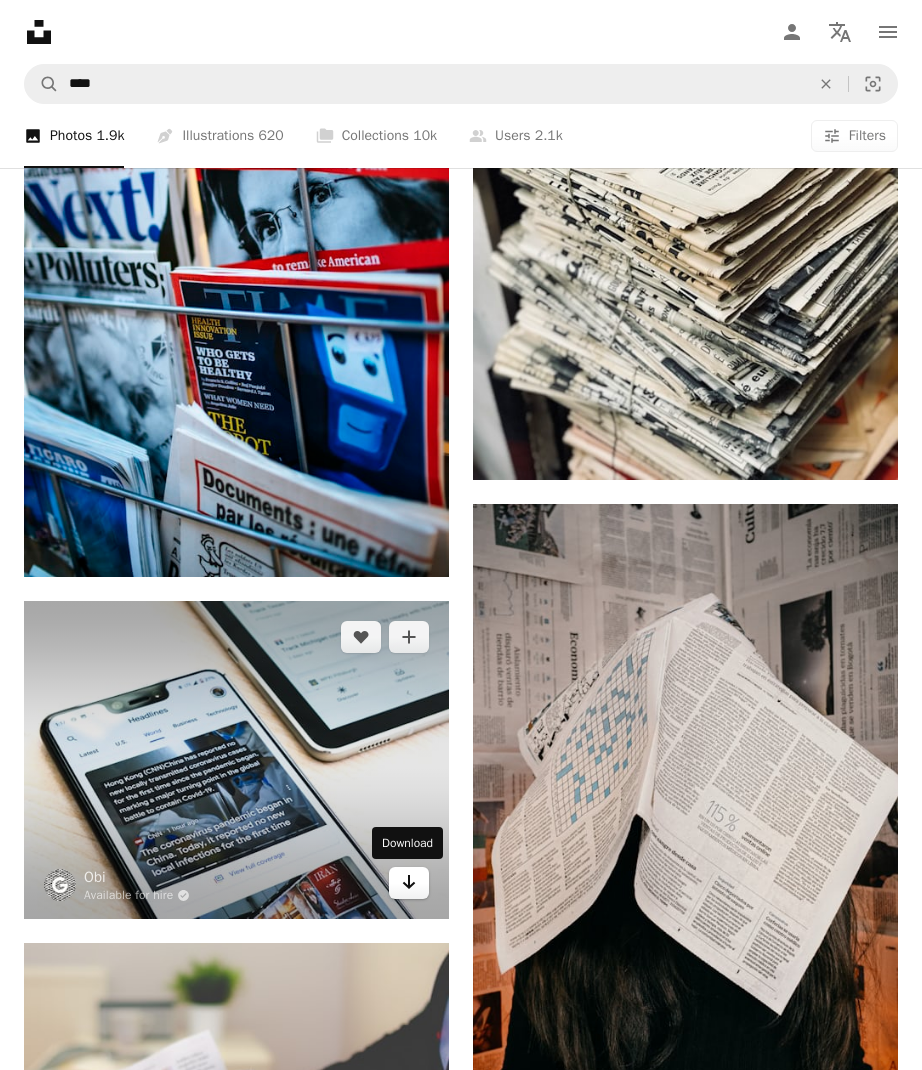 click on "Arrow pointing down" at bounding box center (409, 883) 